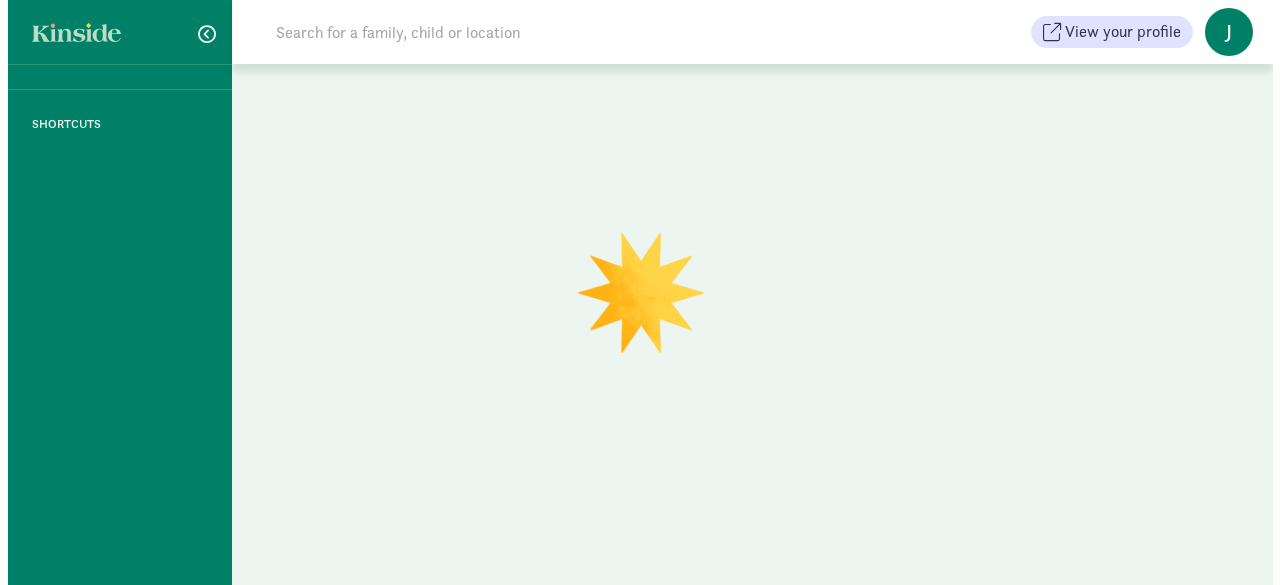 scroll, scrollTop: 0, scrollLeft: 0, axis: both 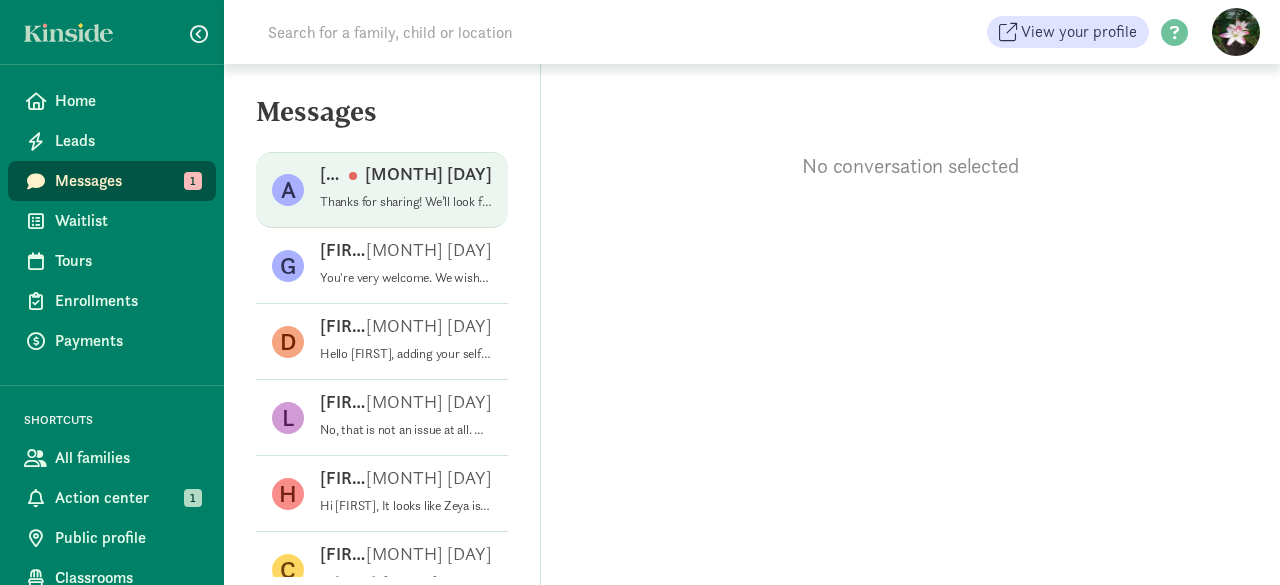 click on "[FIRST] [LAST]" at bounding box center [334, 174] 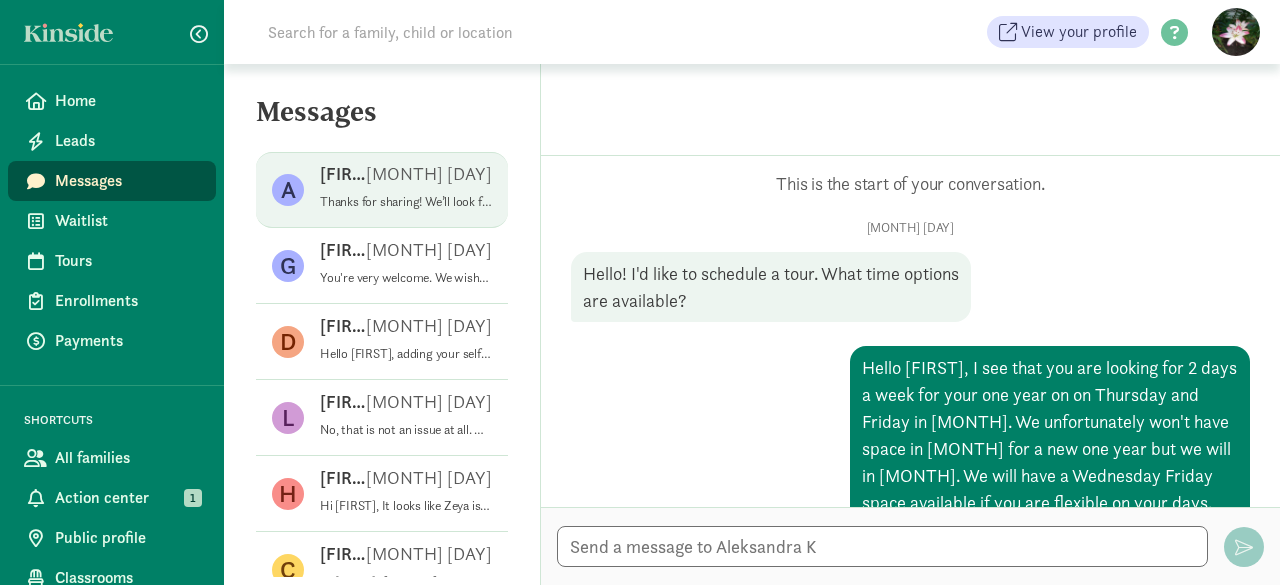 scroll, scrollTop: 890, scrollLeft: 0, axis: vertical 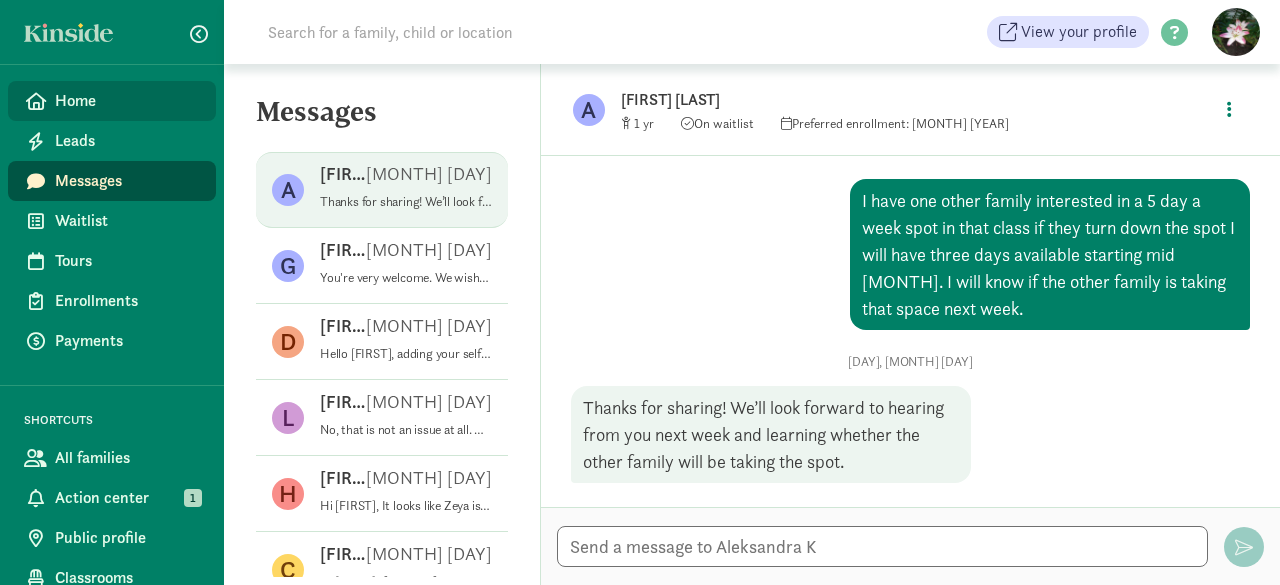 click on "Home" 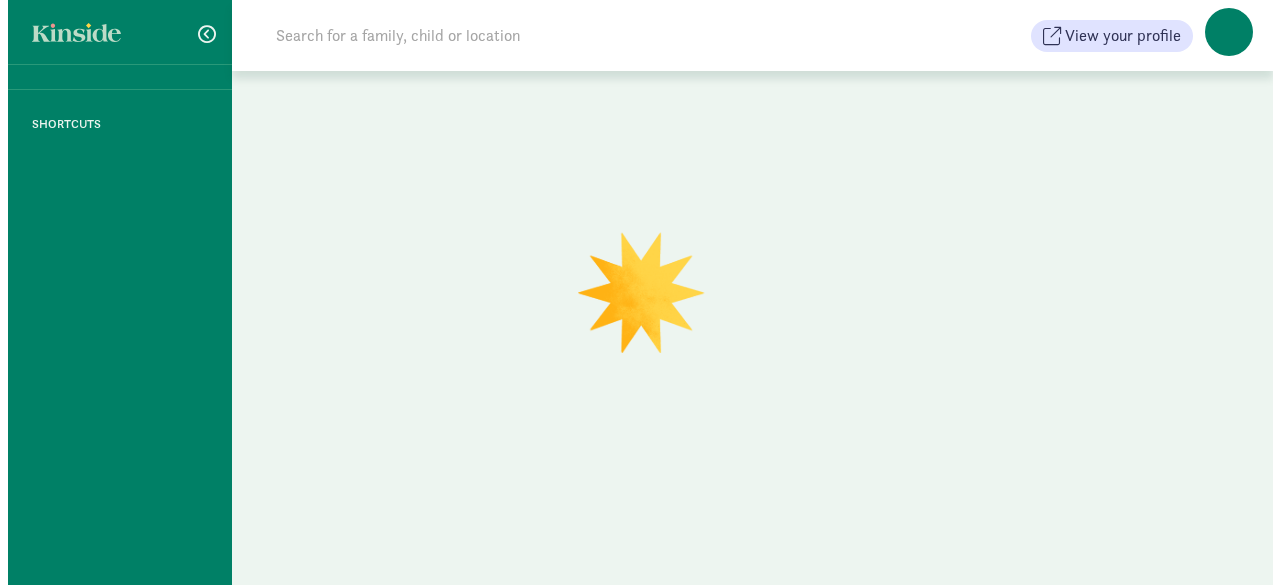 scroll, scrollTop: 0, scrollLeft: 0, axis: both 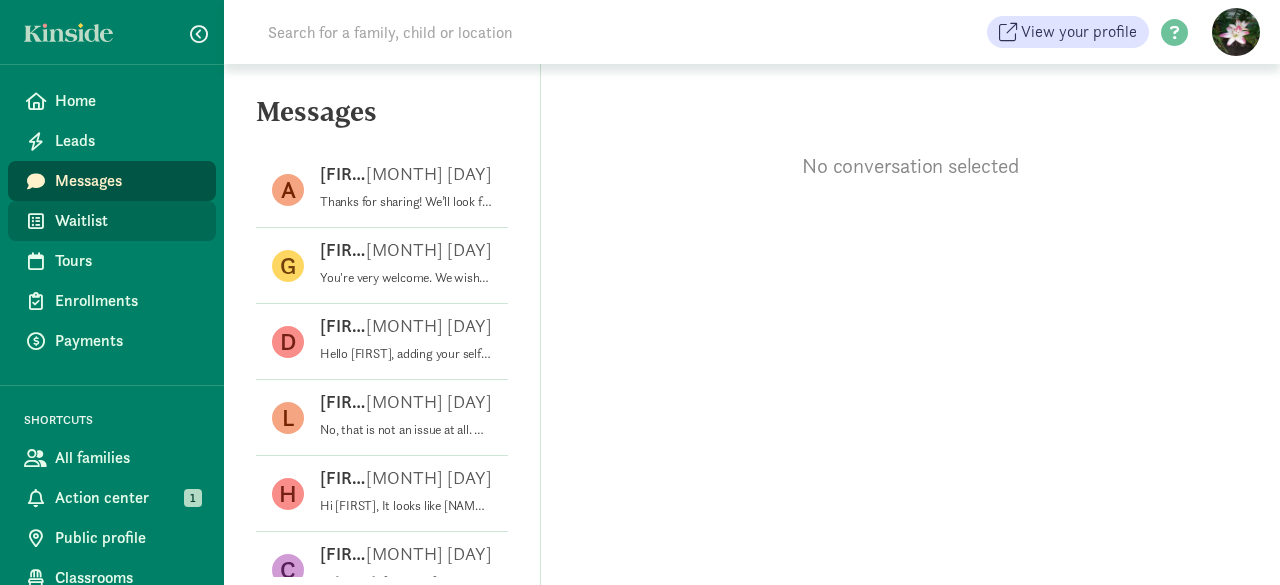 drag, startPoint x: 66, startPoint y: 221, endPoint x: 72, endPoint y: 207, distance: 15.231546 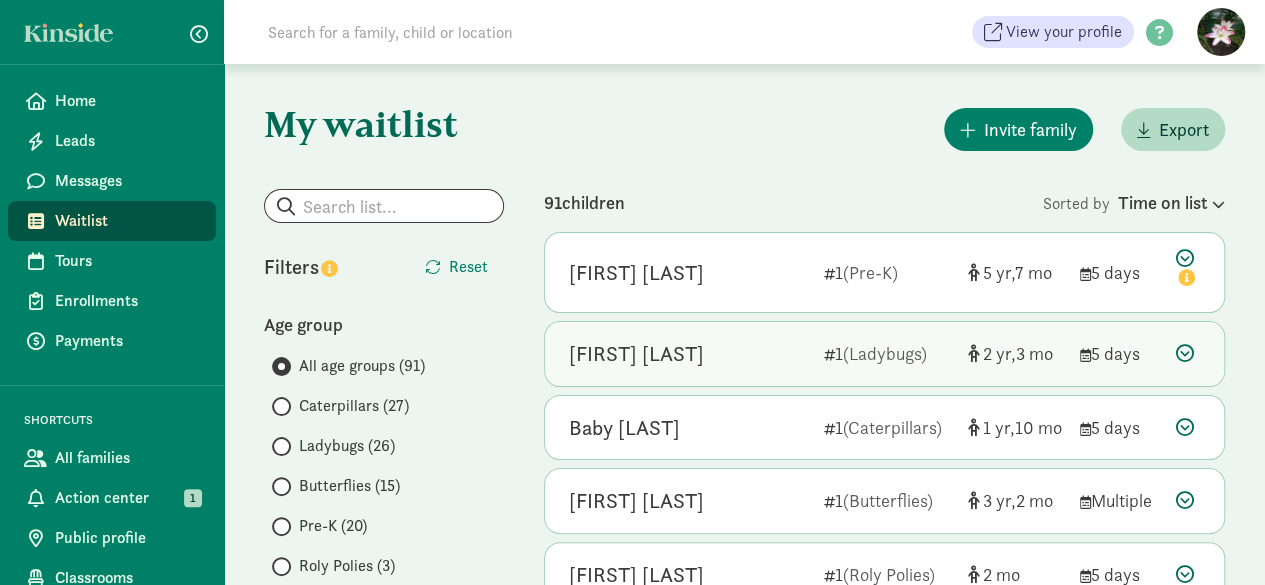 scroll, scrollTop: 100, scrollLeft: 0, axis: vertical 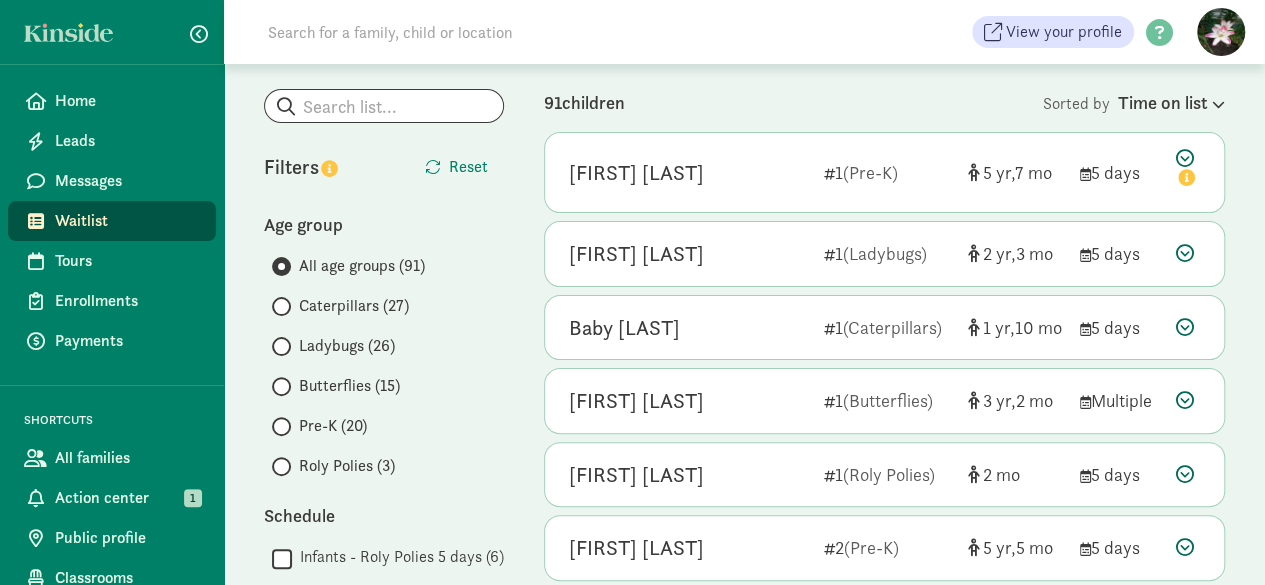 click on "Caterpillars (27)" at bounding box center [354, 306] 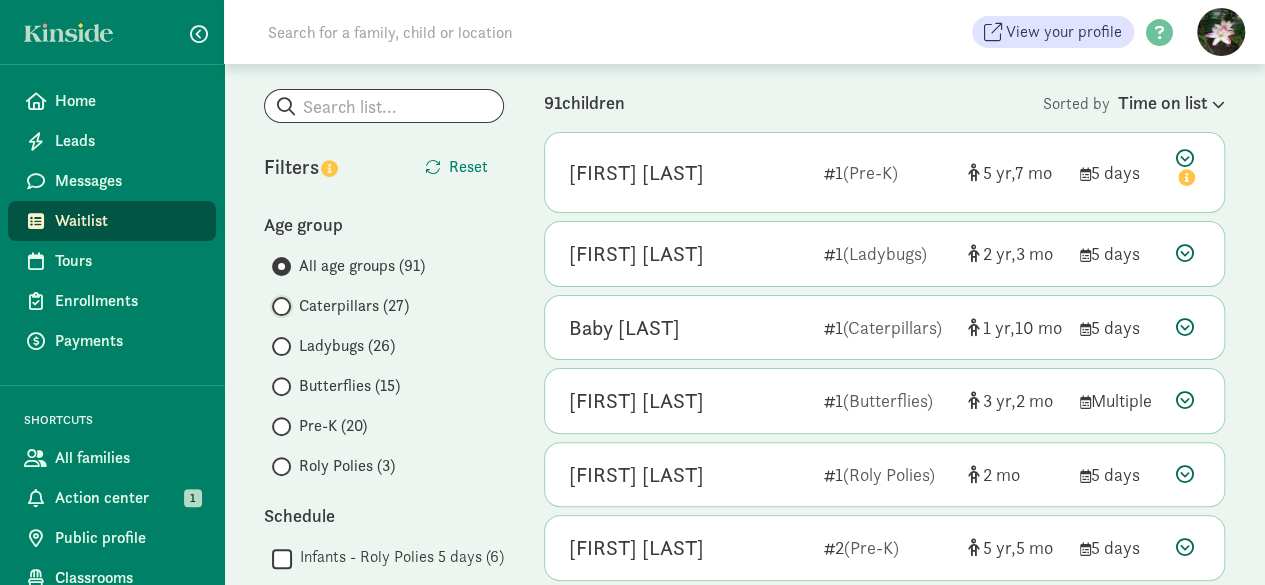 click on "Caterpillars (27)" at bounding box center [278, 306] 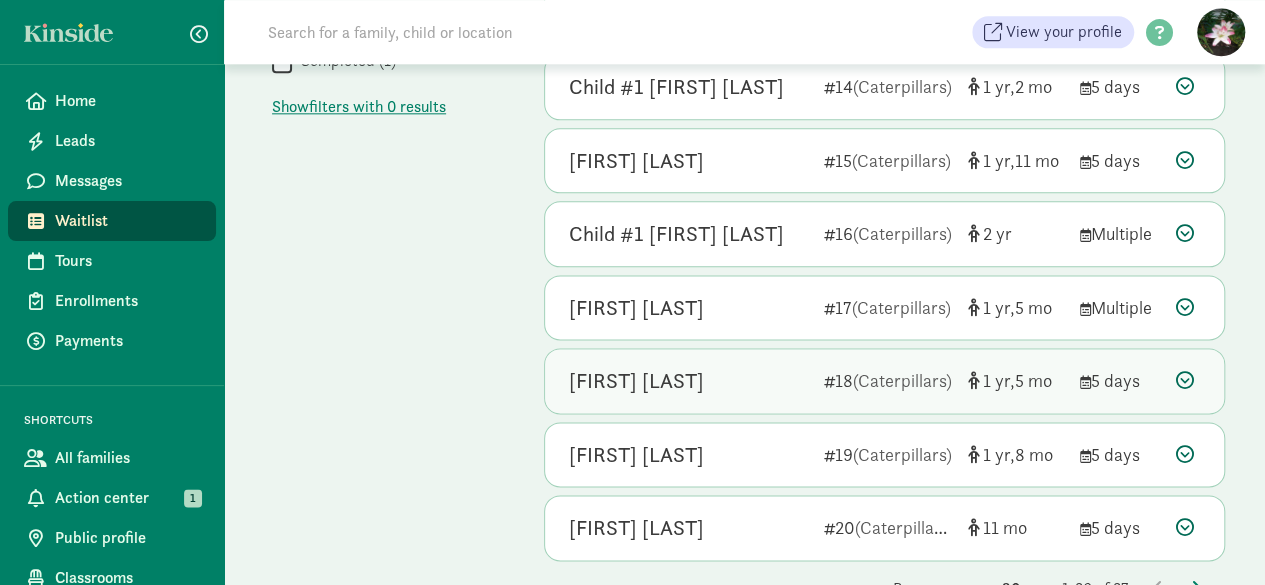 scroll, scrollTop: 1191, scrollLeft: 0, axis: vertical 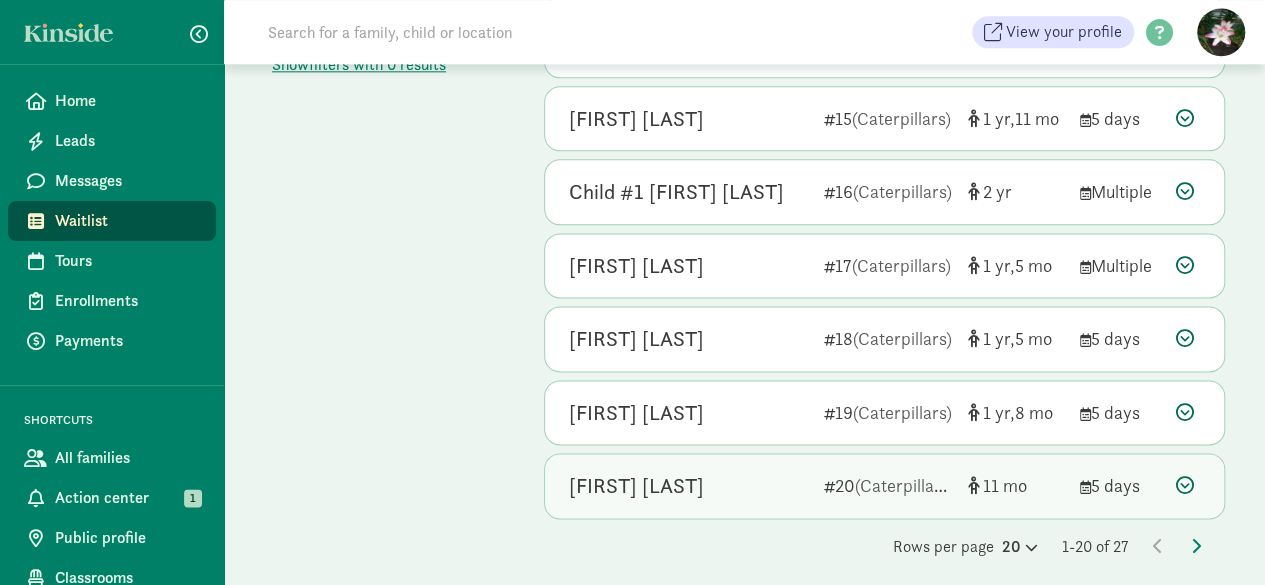 click at bounding box center (1185, 485) 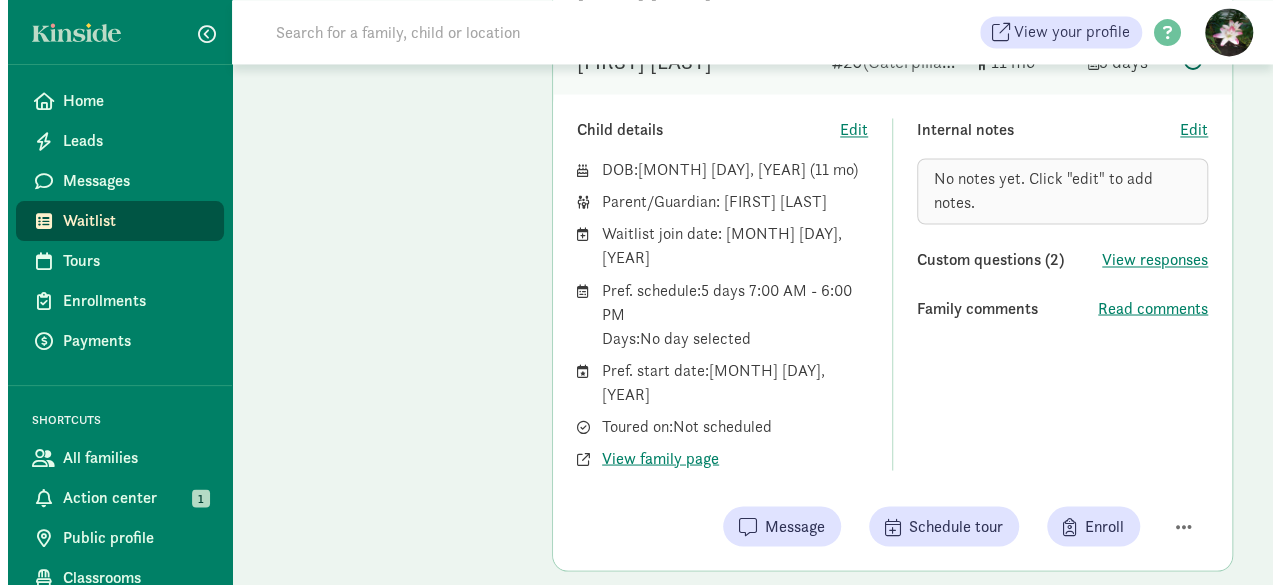 scroll, scrollTop: 1619, scrollLeft: 0, axis: vertical 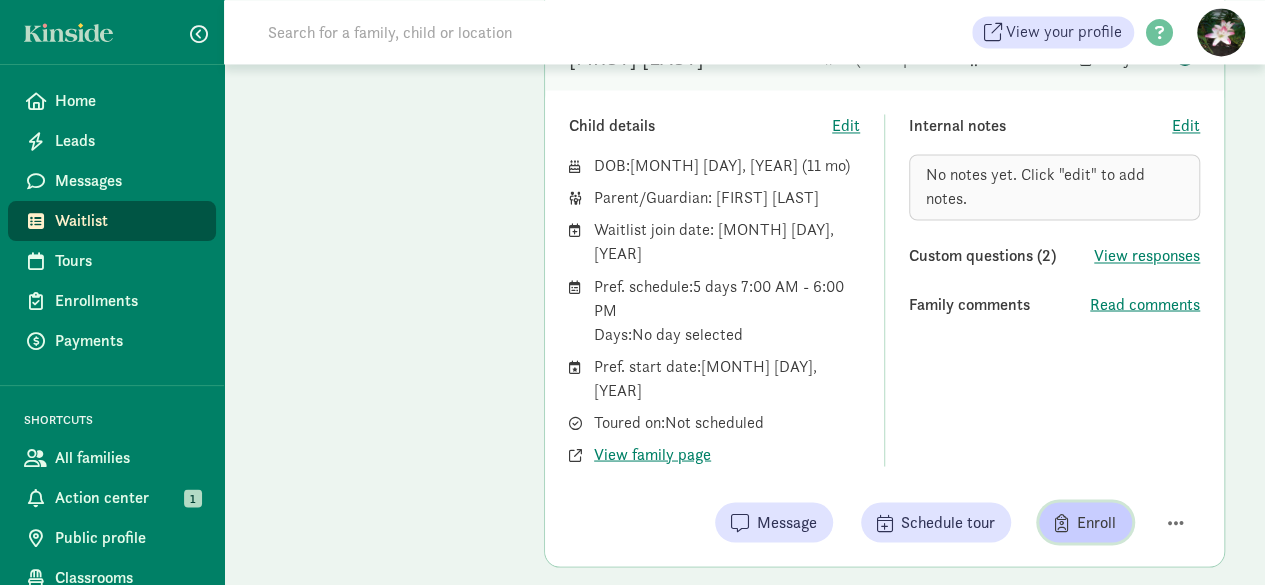 click on "Enroll" at bounding box center (1096, 522) 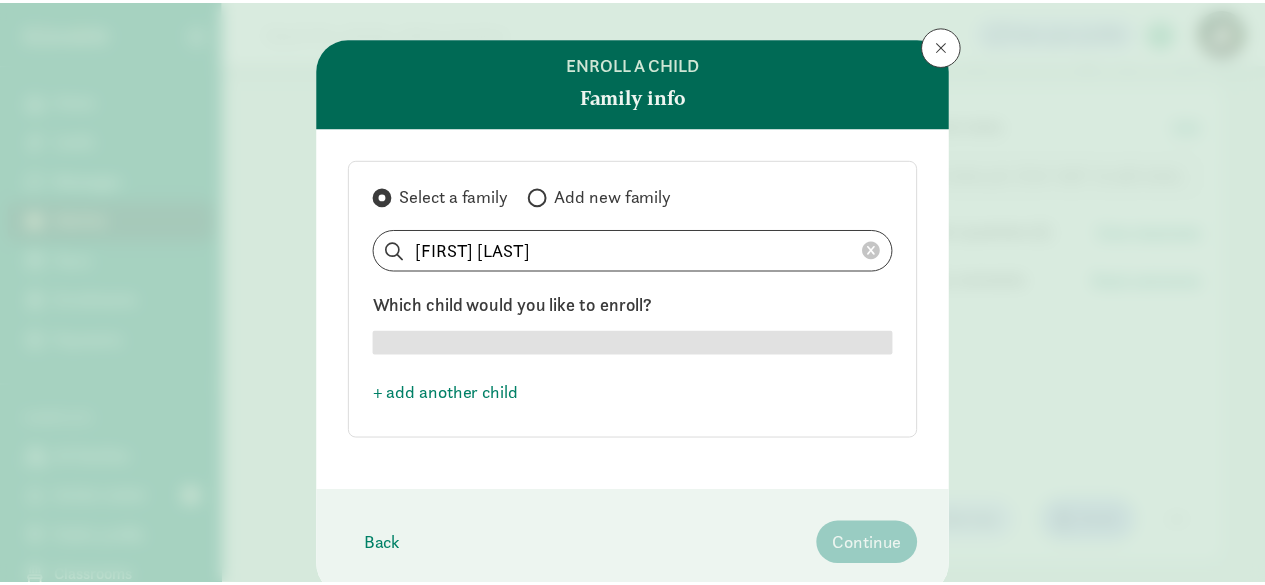 scroll, scrollTop: 98, scrollLeft: 0, axis: vertical 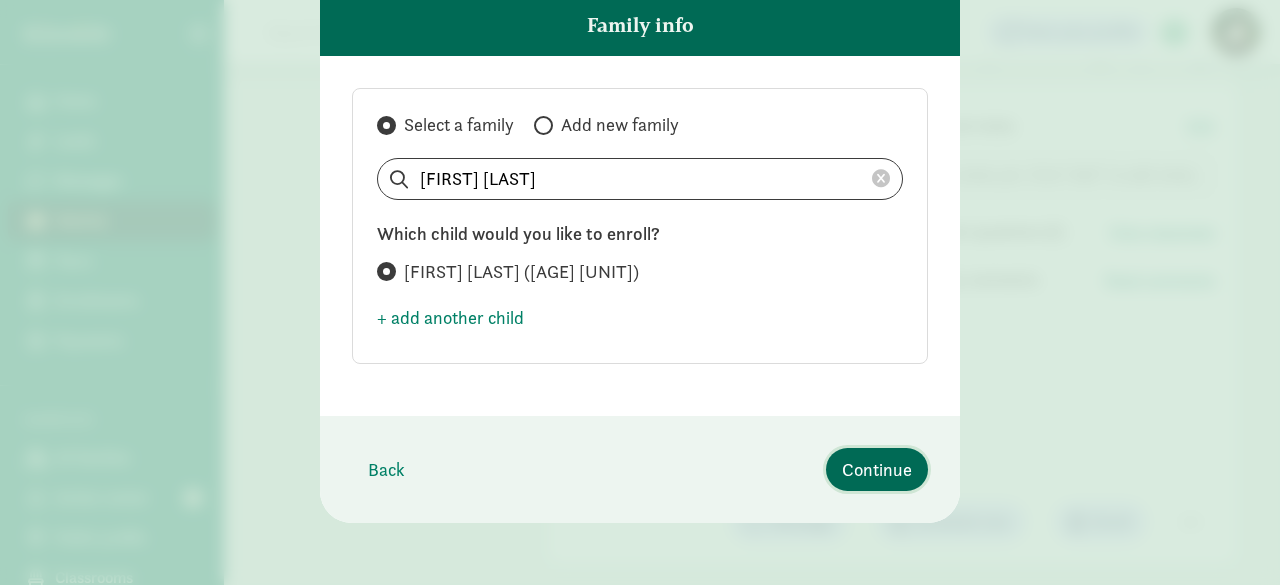click on "Continue" at bounding box center [877, 469] 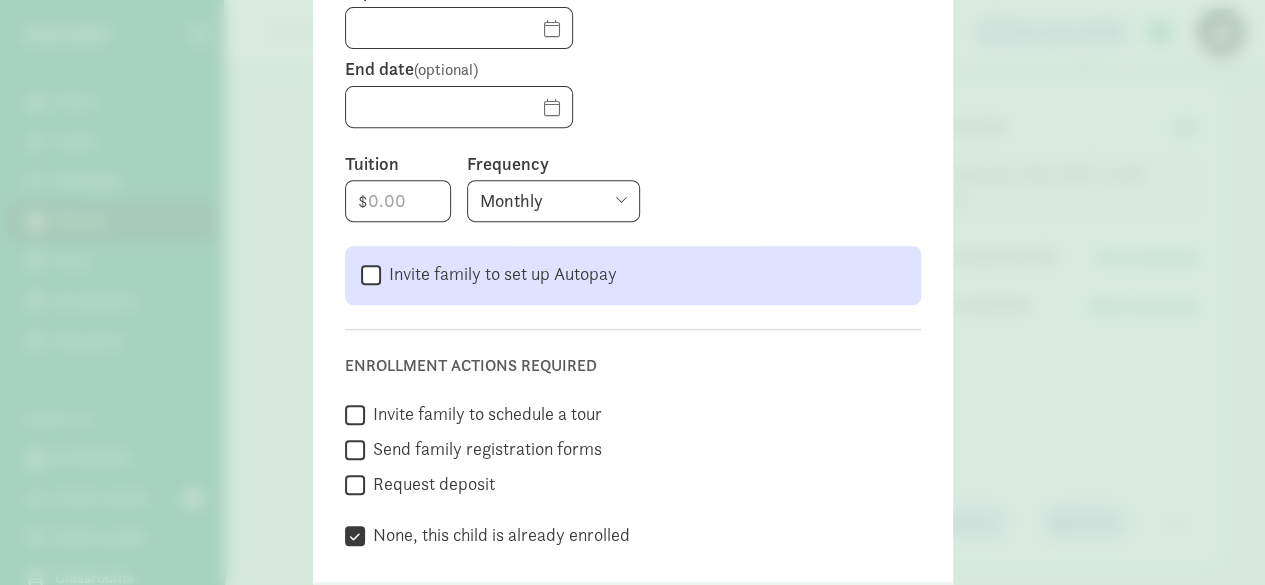 scroll, scrollTop: 398, scrollLeft: 0, axis: vertical 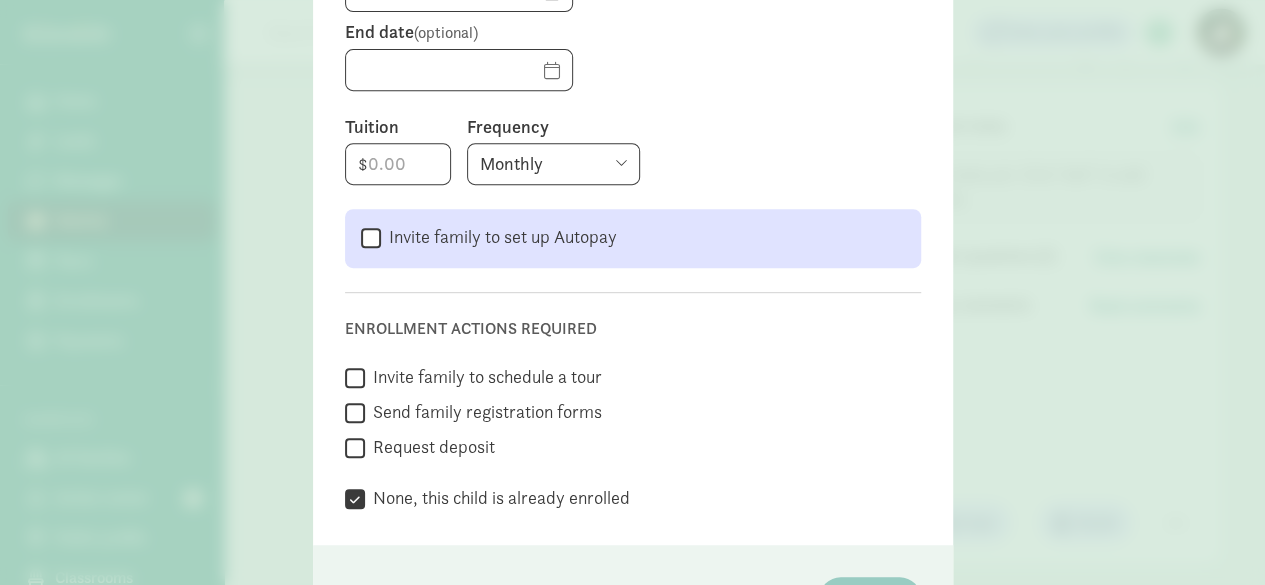 click on "None, this child is already enrolled" at bounding box center [497, 498] 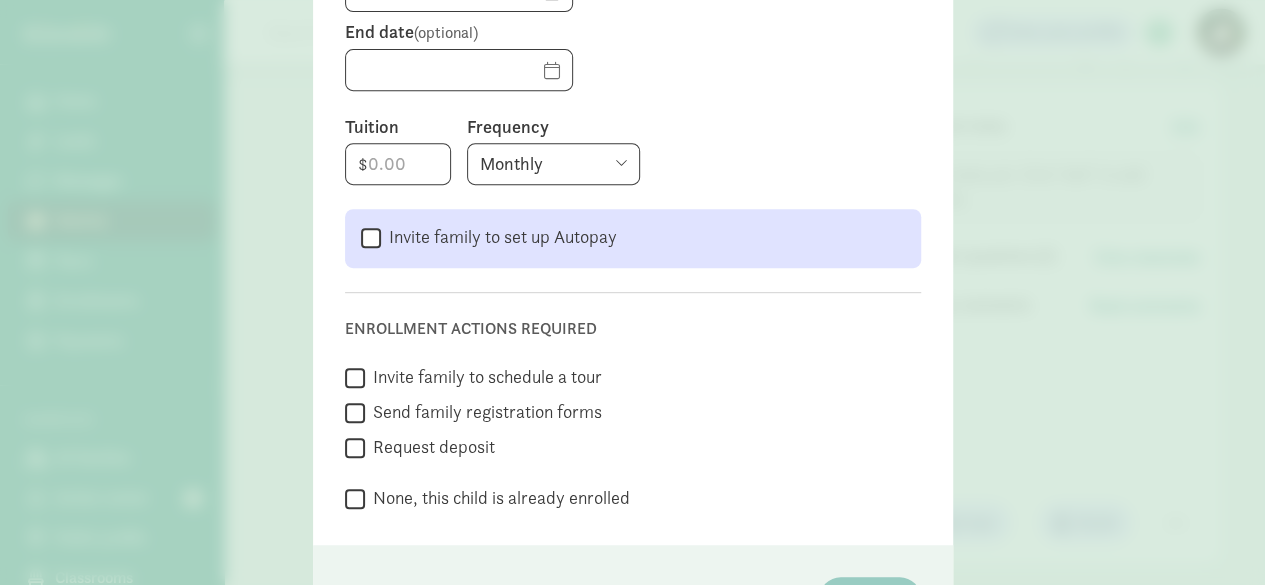 click on "None, this child is already enrolled" at bounding box center [497, 498] 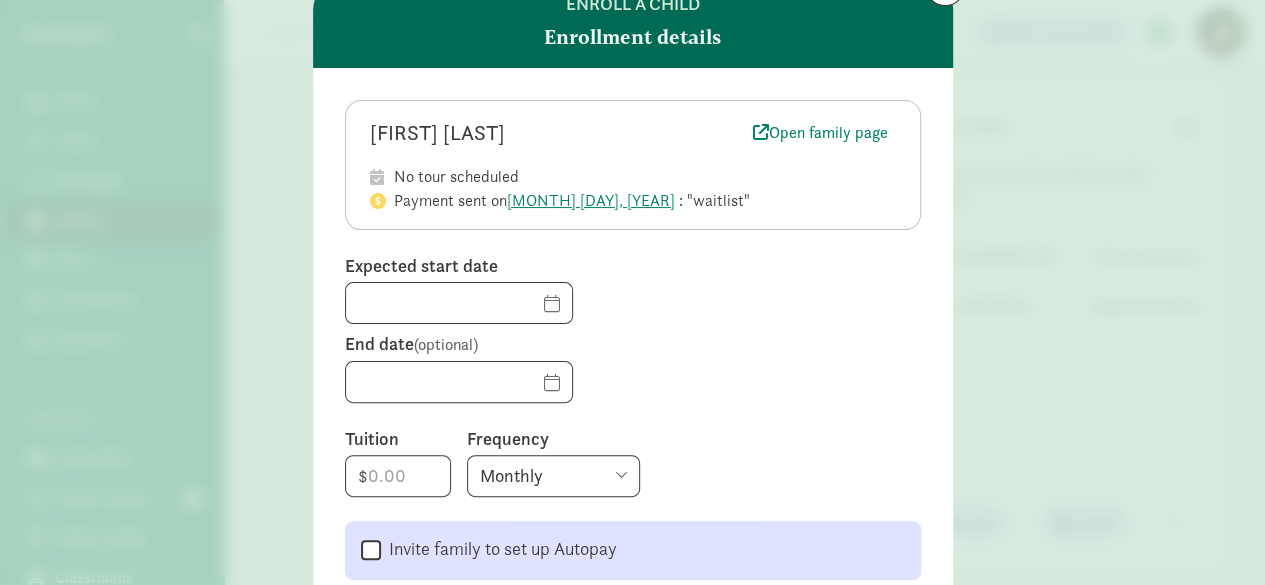 scroll, scrollTop: 0, scrollLeft: 0, axis: both 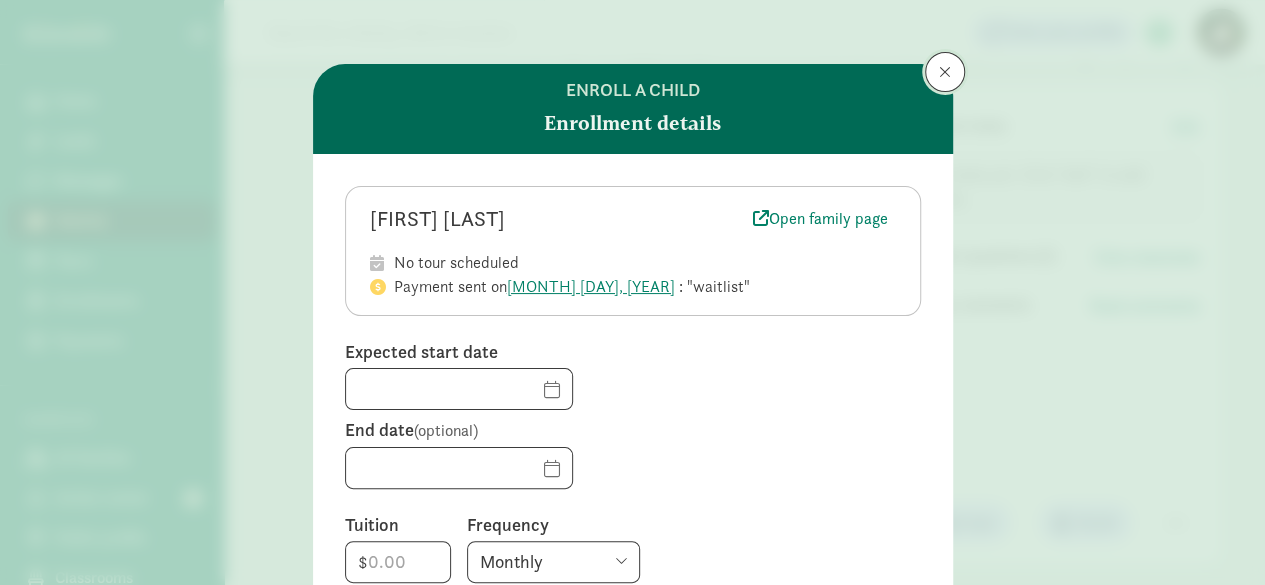 click at bounding box center [945, 72] 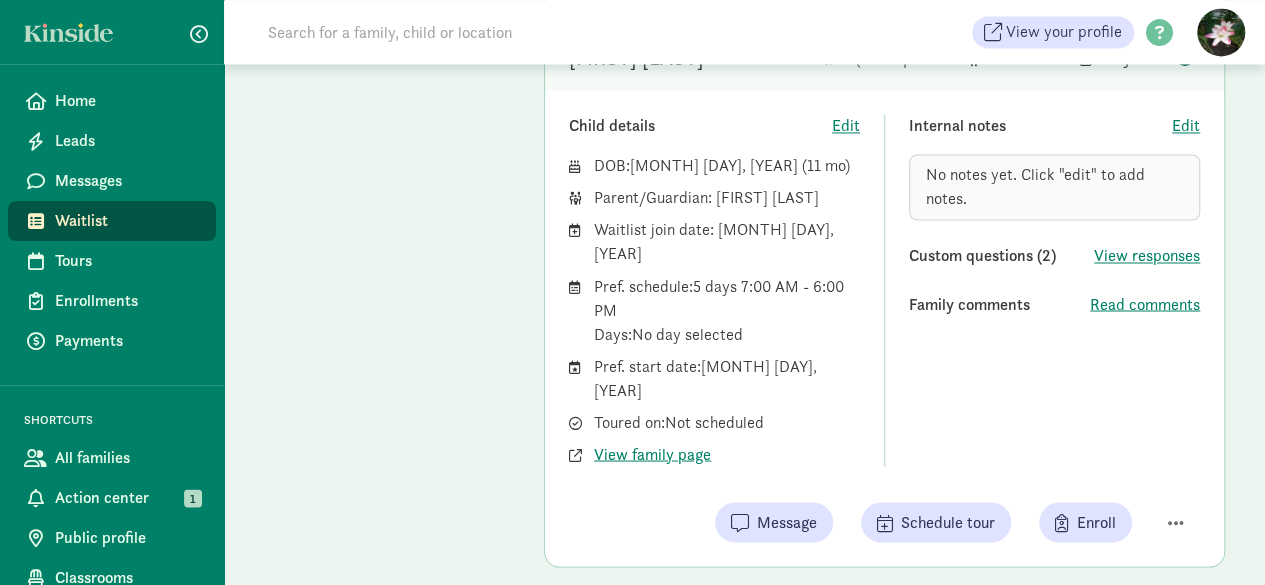 click 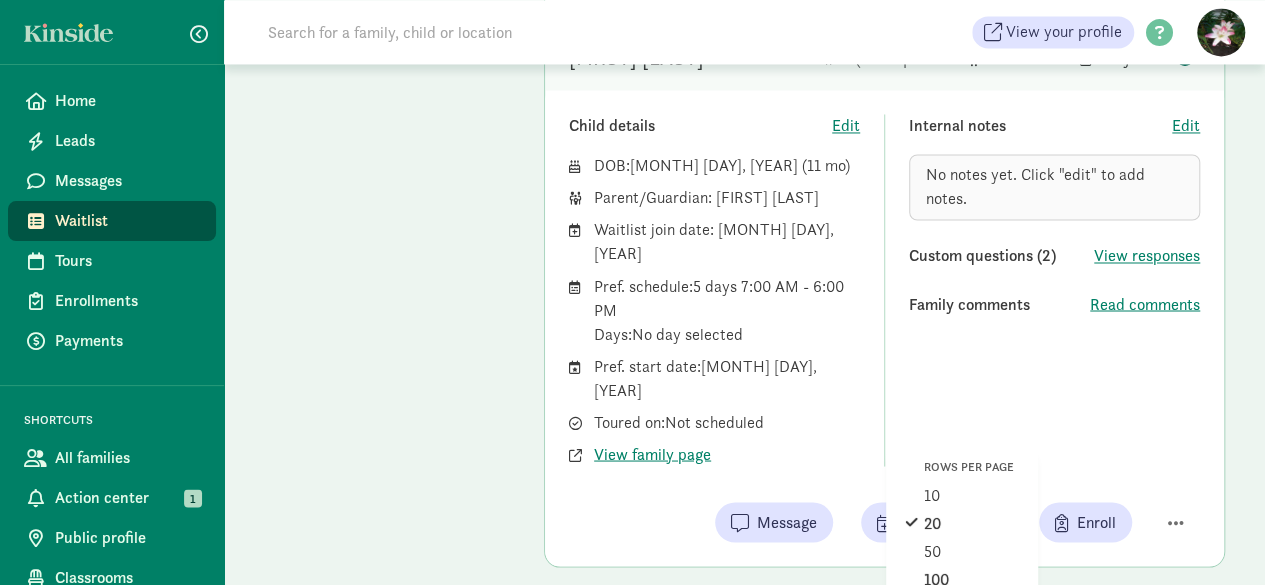 click on "100" 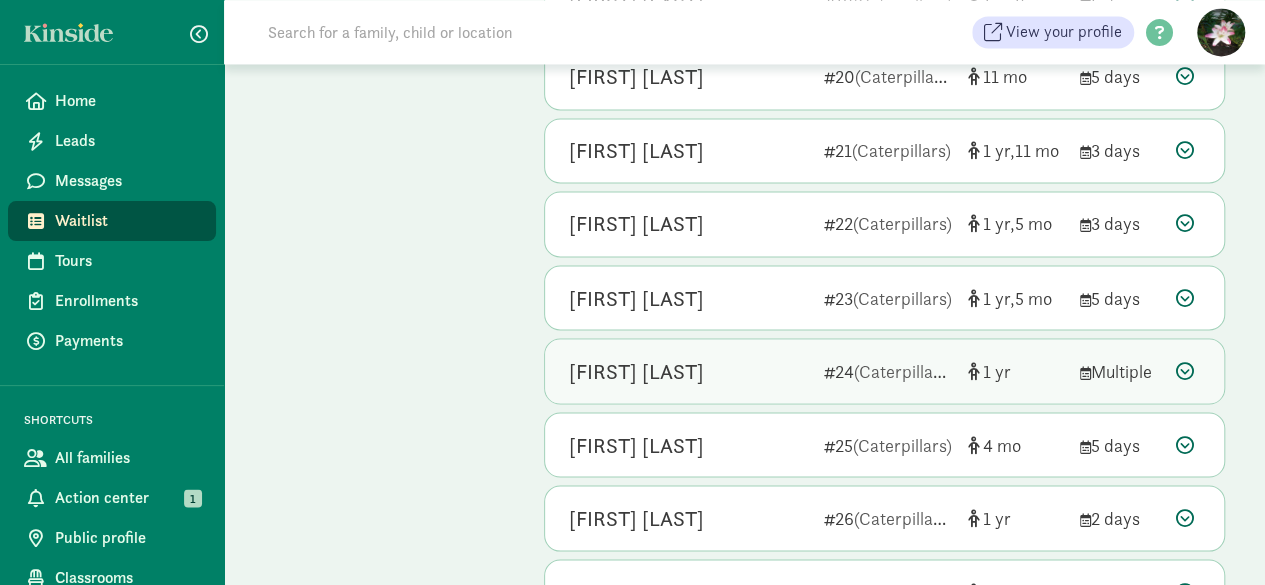scroll, scrollTop: 1700, scrollLeft: 0, axis: vertical 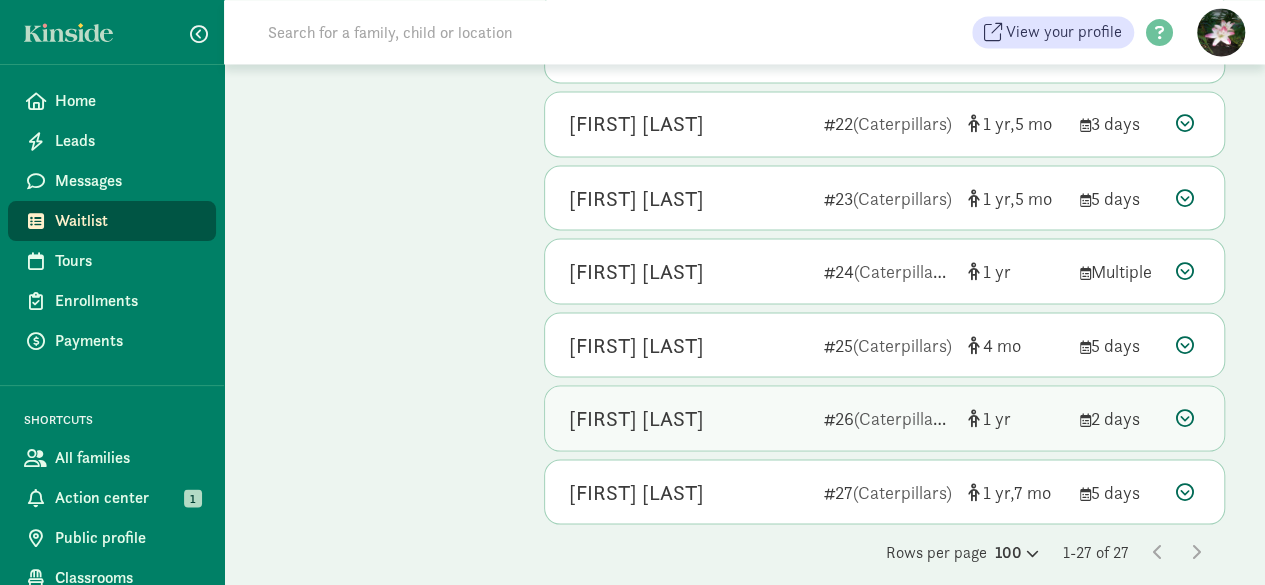 click on "Veronika  Kuznetsova" at bounding box center (636, 418) 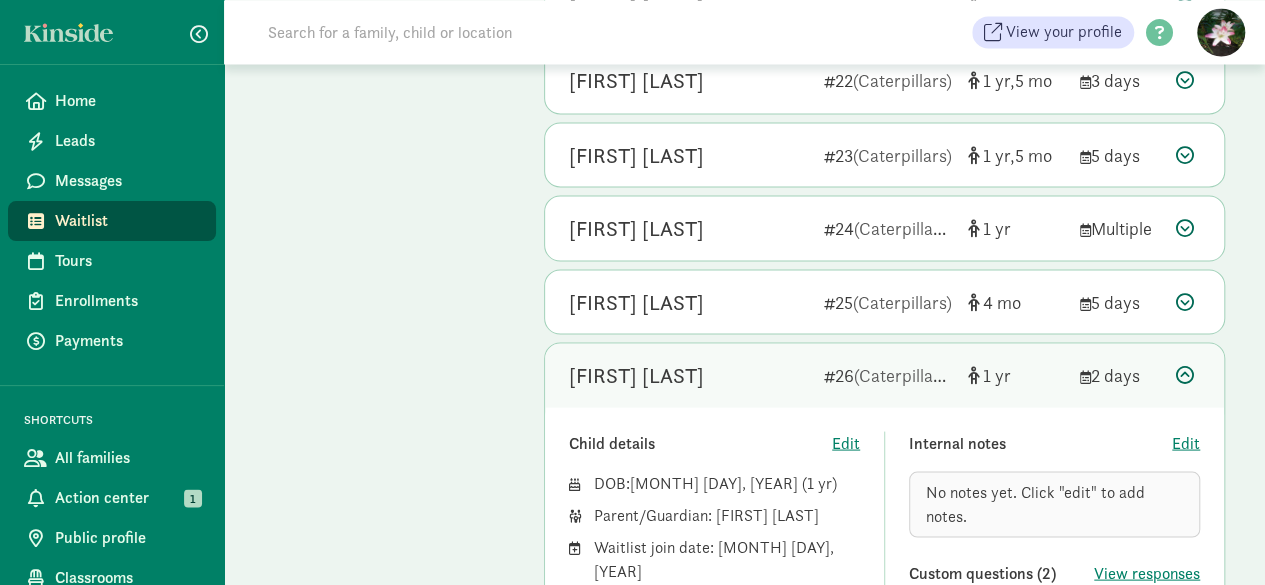 scroll, scrollTop: 1700, scrollLeft: 0, axis: vertical 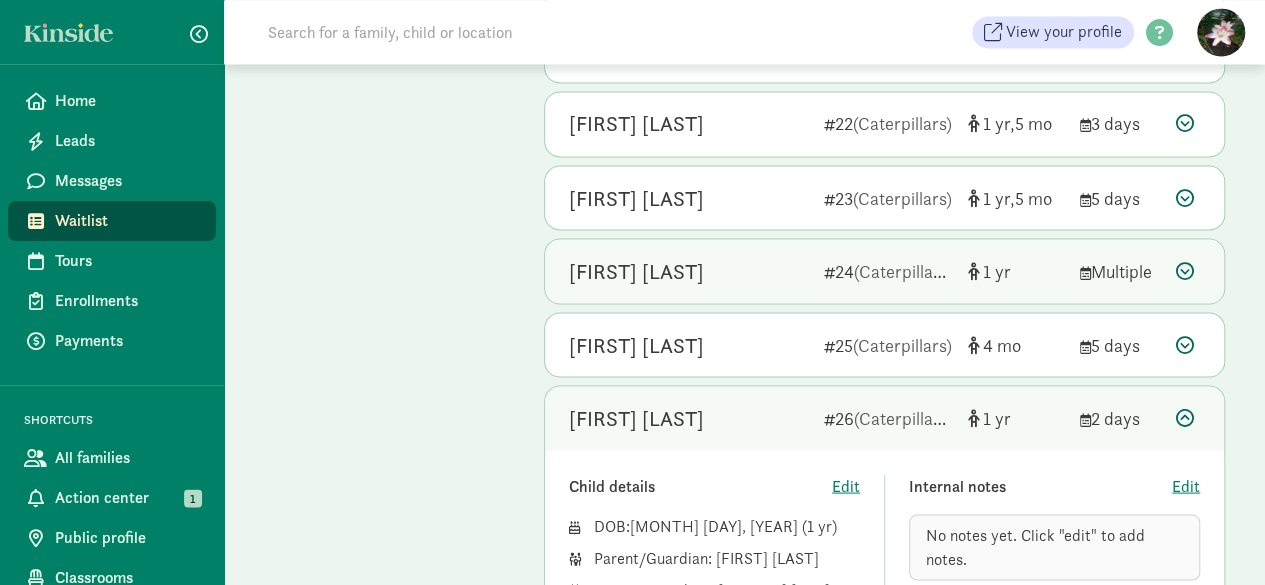click on "[FIRST] [LAST]-[LAST]" at bounding box center (636, 271) 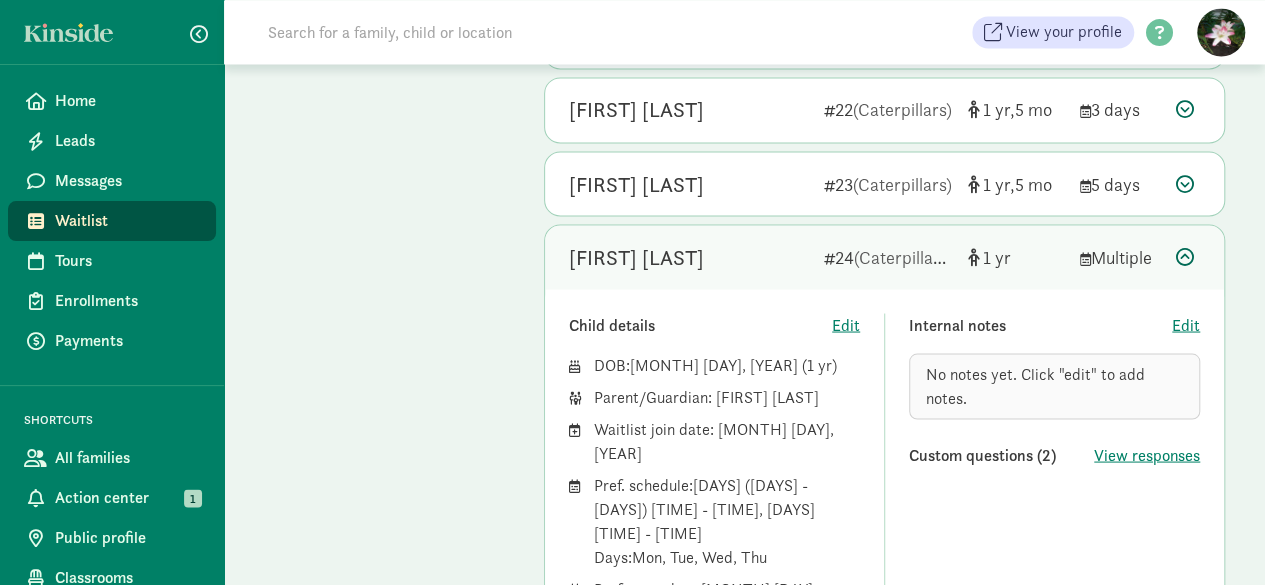 scroll, scrollTop: 1800, scrollLeft: 0, axis: vertical 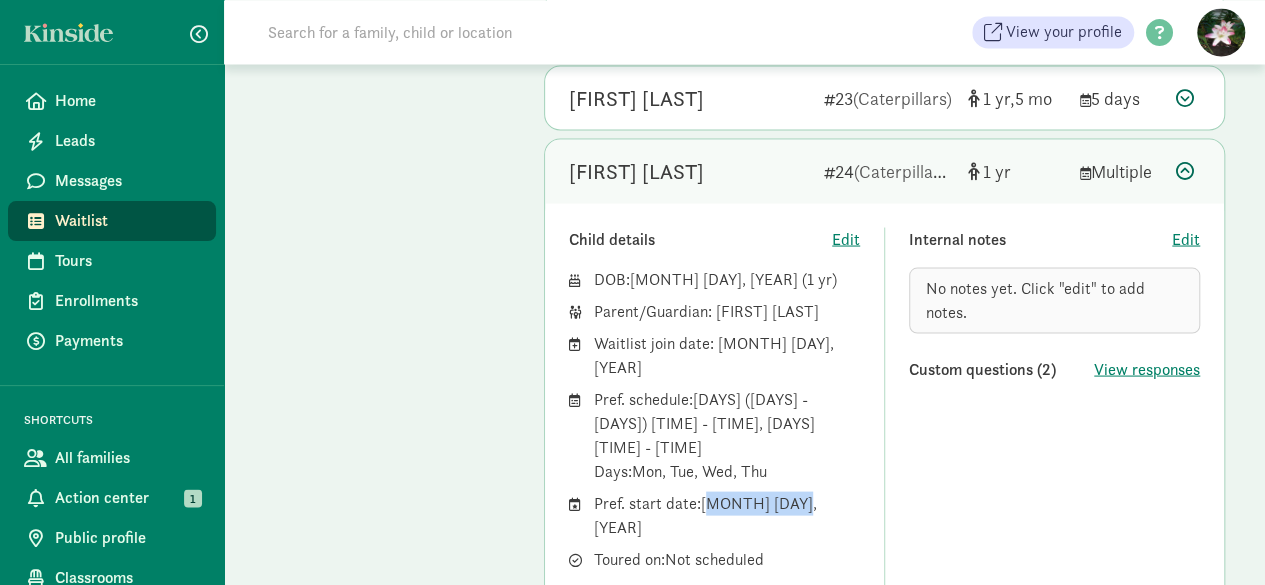 drag, startPoint x: 706, startPoint y: 464, endPoint x: 792, endPoint y: 459, distance: 86.145226 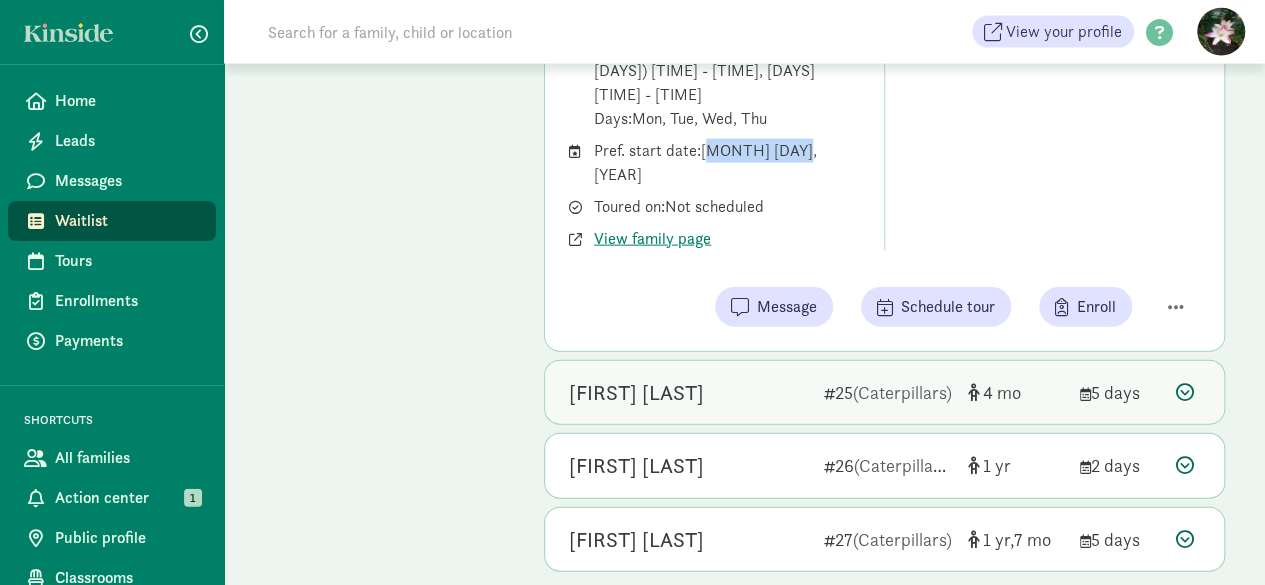 scroll, scrollTop: 2153, scrollLeft: 0, axis: vertical 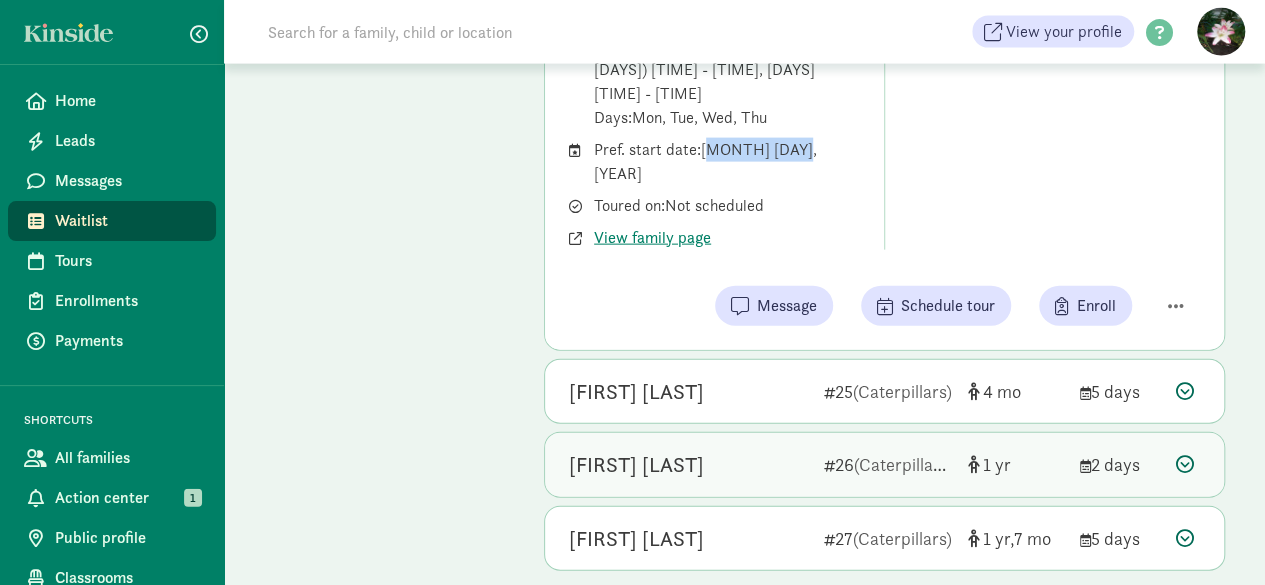 click on "[FIRST] [LAST]" at bounding box center (636, 465) 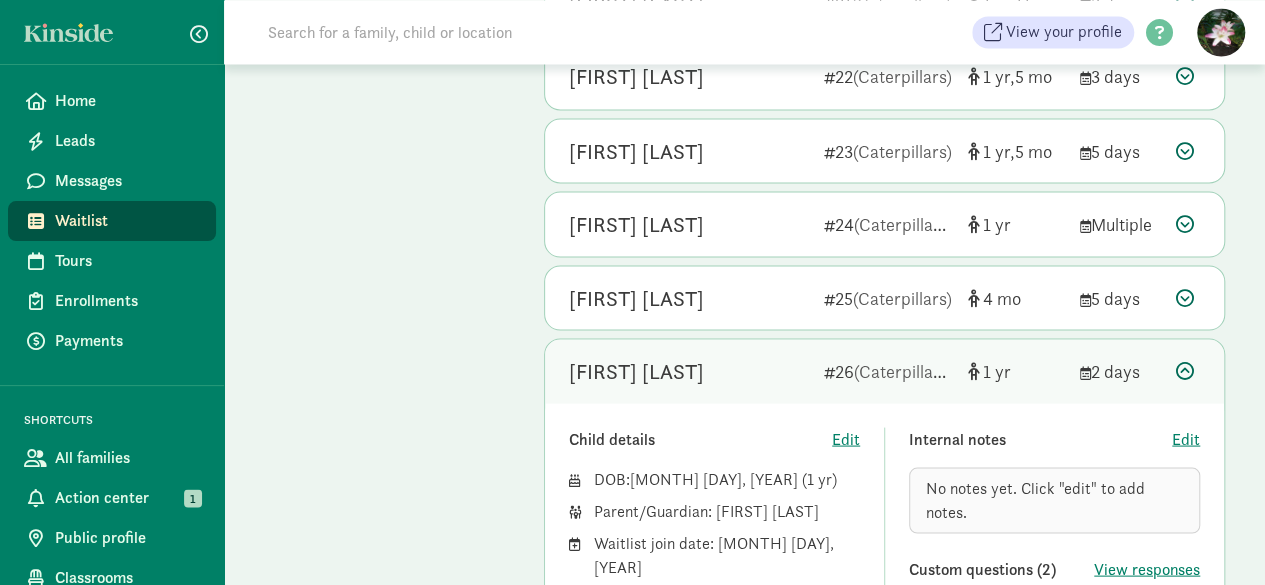 scroll, scrollTop: 1753, scrollLeft: 0, axis: vertical 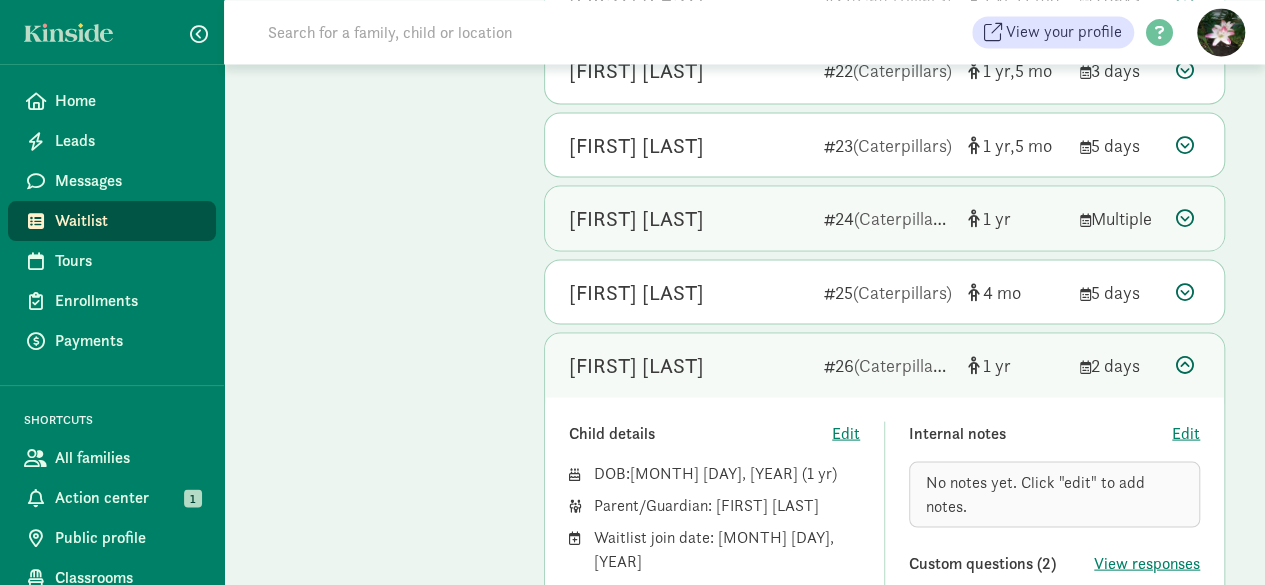 click on "Arden Huson-Thompson" at bounding box center (636, 218) 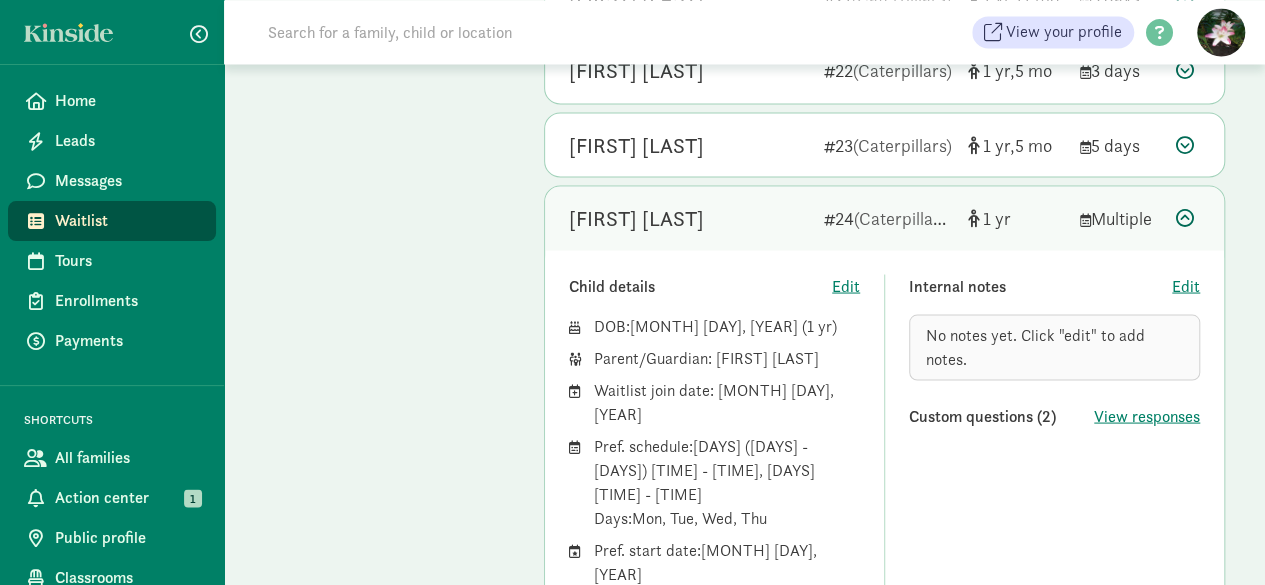 click on "Pref. schedule:
4 days (Monday - Friday) 7:00 AM - 6:00 PM, 5 days 7:00 AM - 6:00 PM
Days:
Mon, Tue, Wed, Thu" 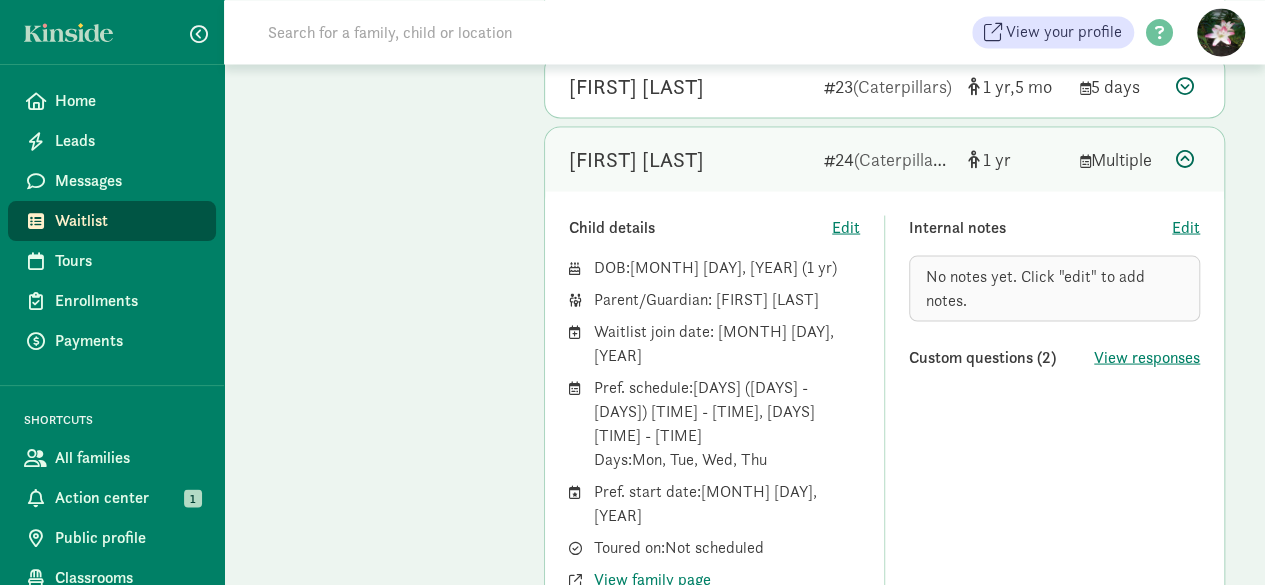 scroll, scrollTop: 1853, scrollLeft: 0, axis: vertical 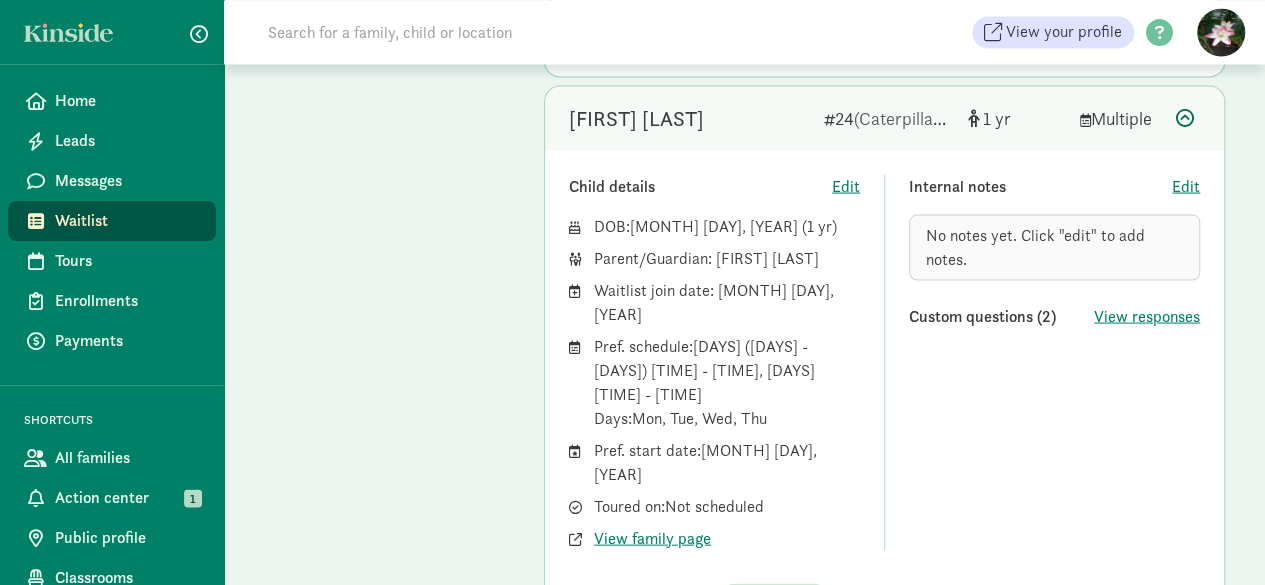 click on "Message" at bounding box center [774, 606] 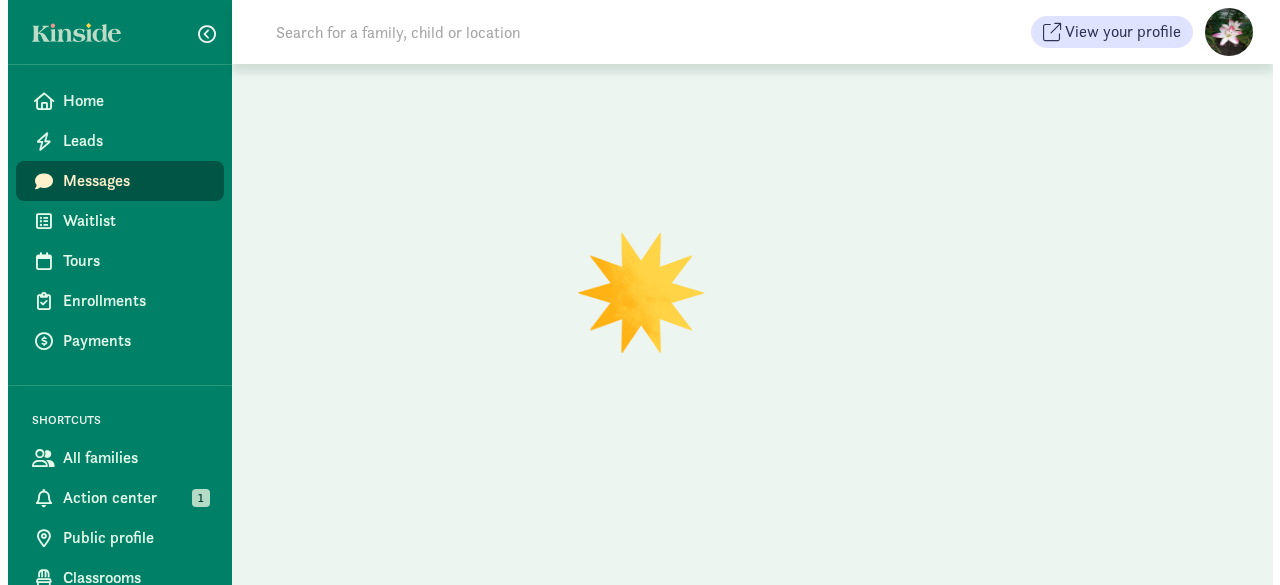 scroll, scrollTop: 0, scrollLeft: 0, axis: both 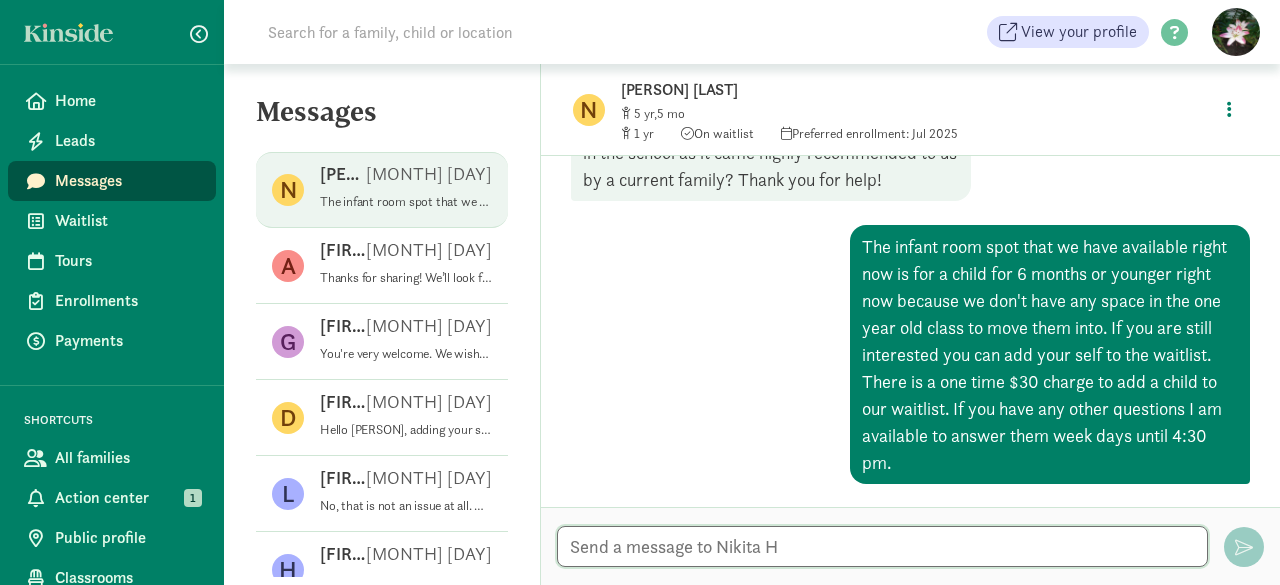 click at bounding box center (882, 546) 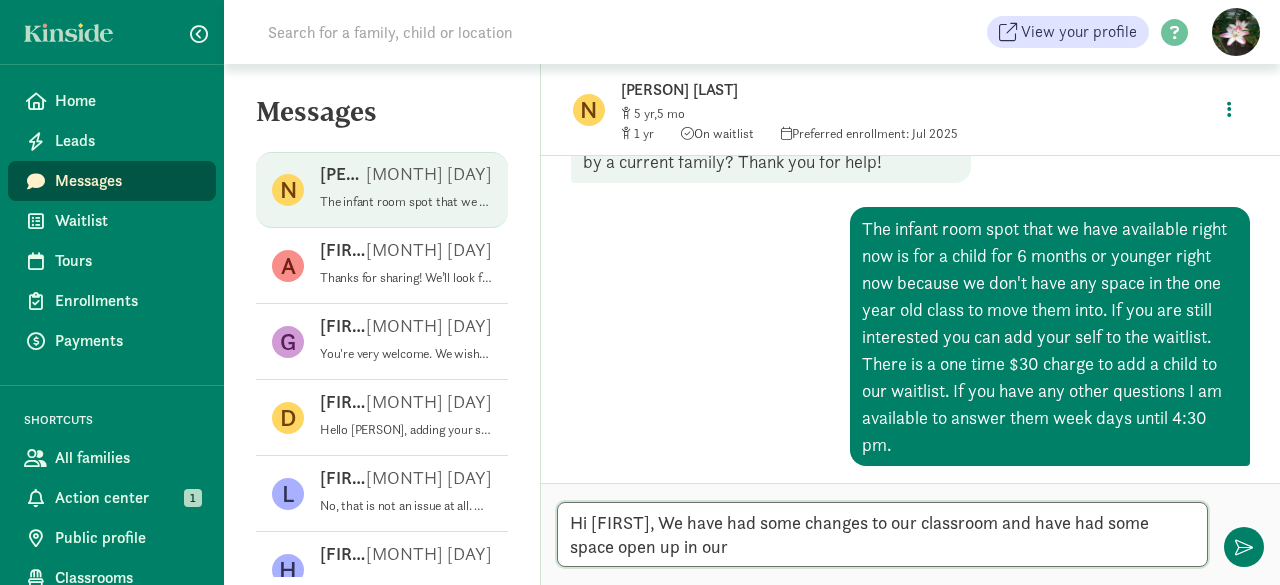 scroll, scrollTop: 715, scrollLeft: 0, axis: vertical 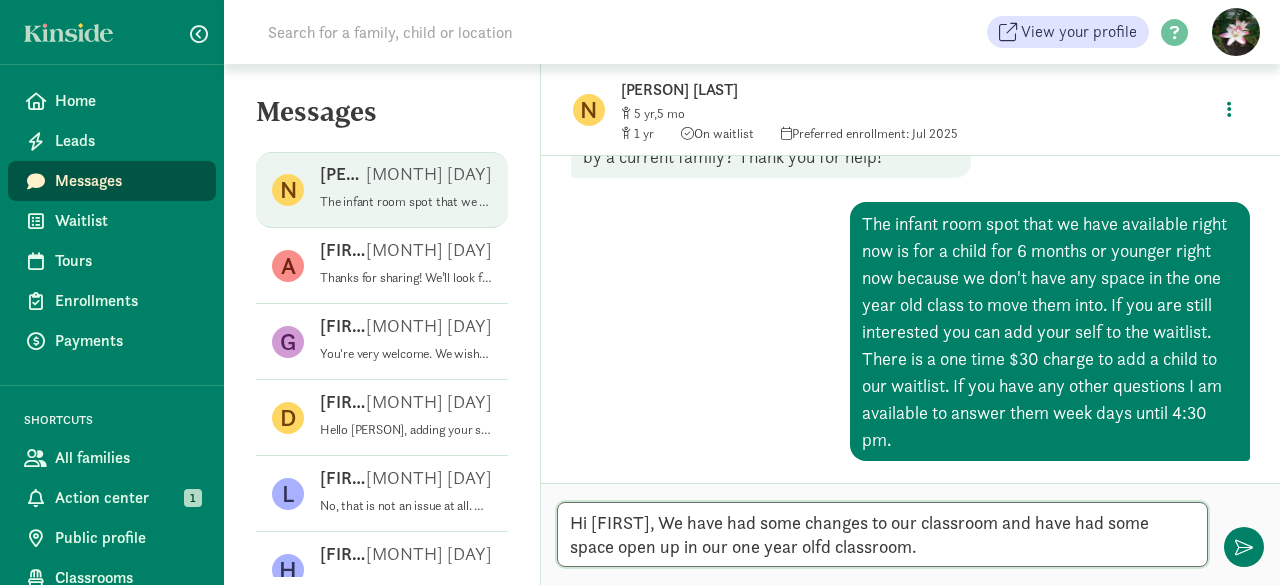 click on "Hi Nikita, We have had some changes to our classroom and have had some space open up in our one year olfd classroom." at bounding box center (882, 534) 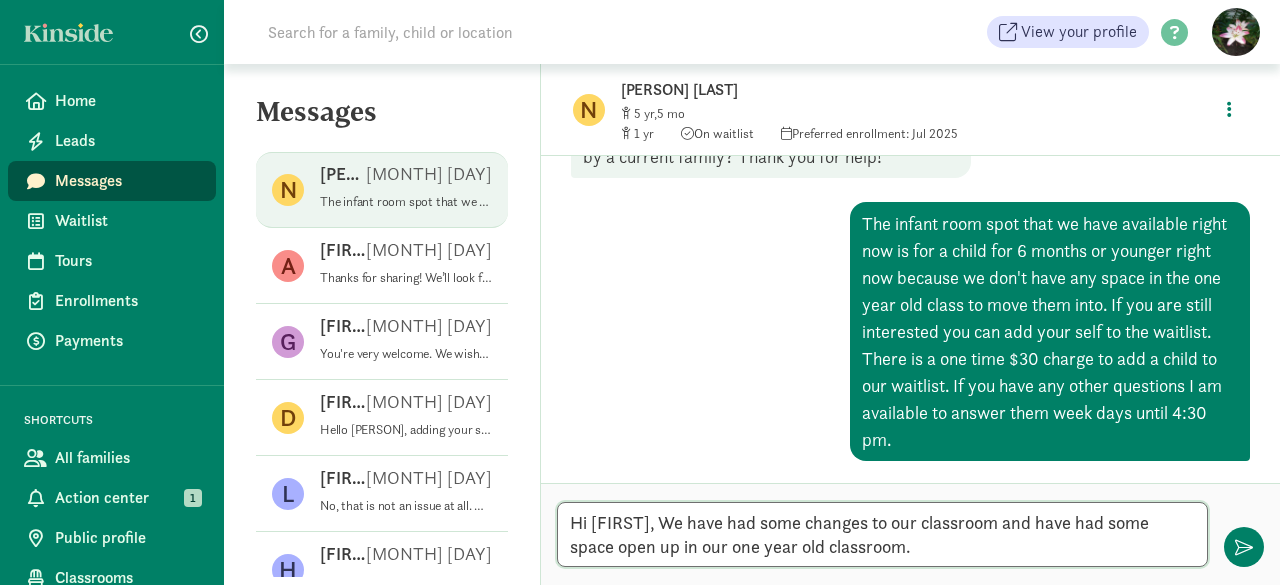 click on "Hi Nikita, We have had some changes to our classroom and have had some space open up in our one year old classroom." at bounding box center [882, 534] 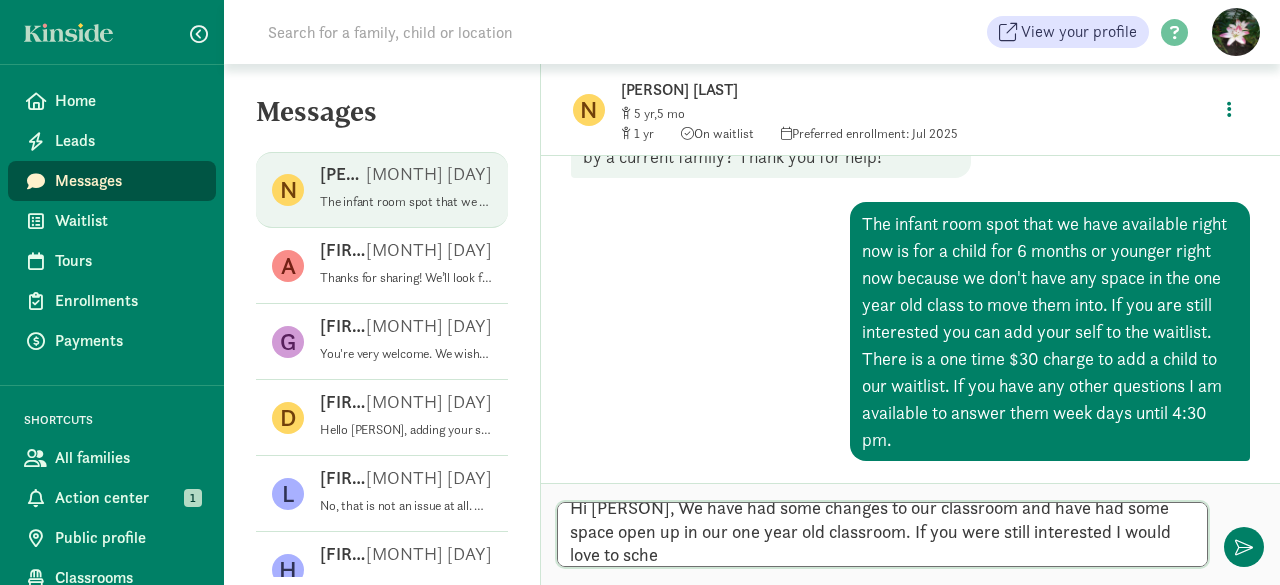 scroll, scrollTop: 0, scrollLeft: 0, axis: both 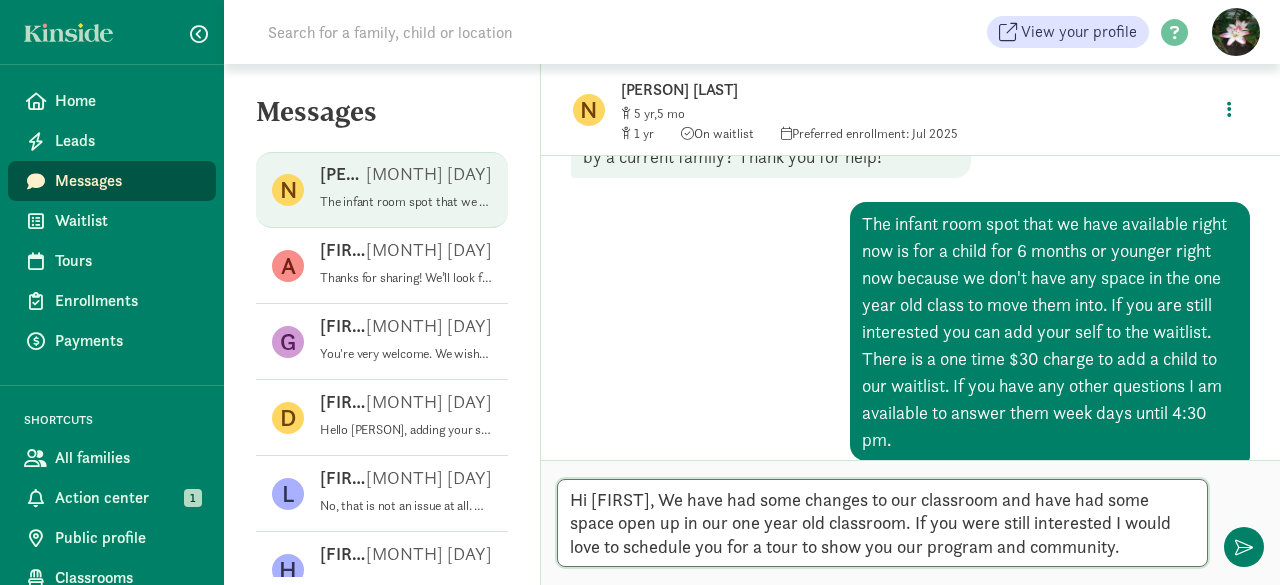 drag, startPoint x: 983, startPoint y: 502, endPoint x: 1001, endPoint y: 523, distance: 27.658634 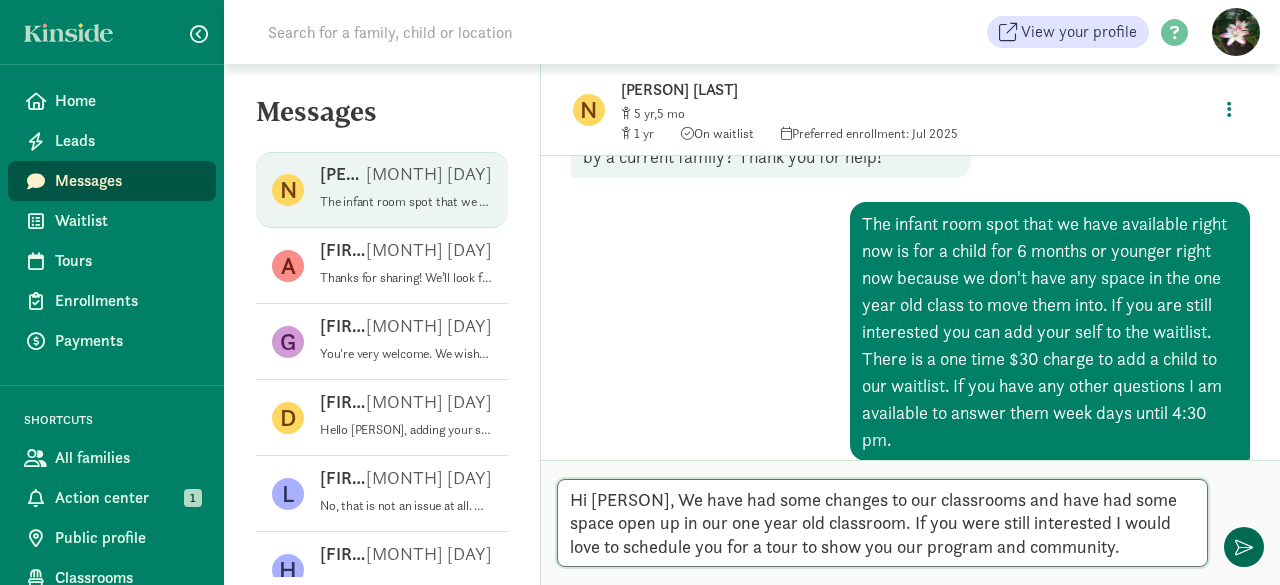 type on "Hi [FIRST], We have had some changes to our classrooms and have had some space open up in our one year old classroom. If you were still interested I would love to schedule you for a tour to show you our program and community." 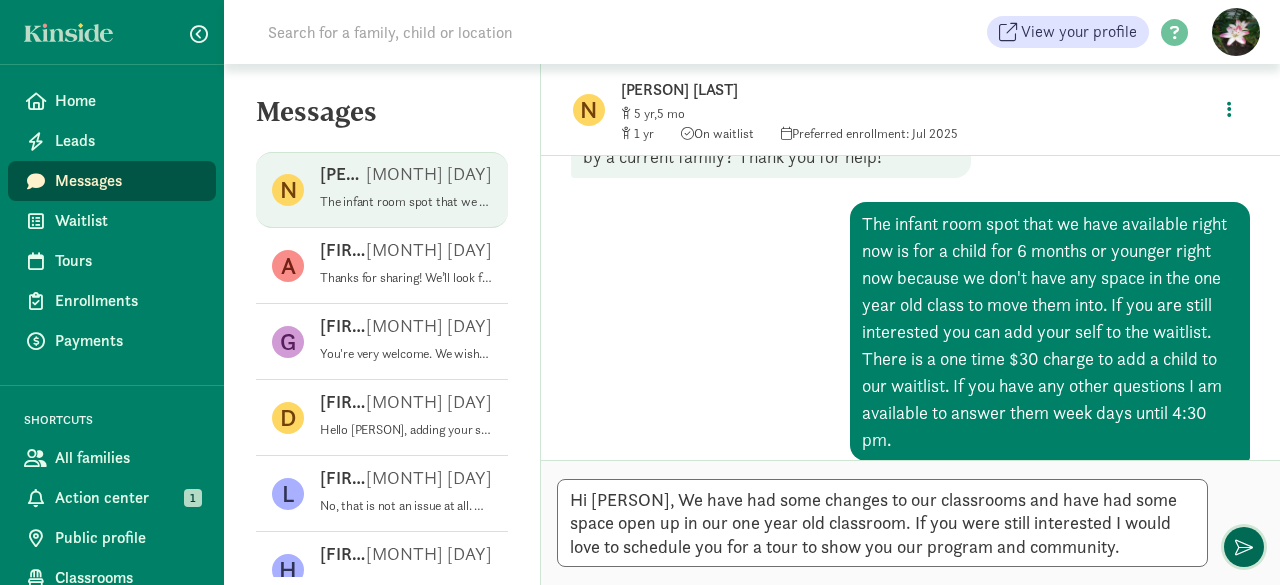 click at bounding box center (1244, 547) 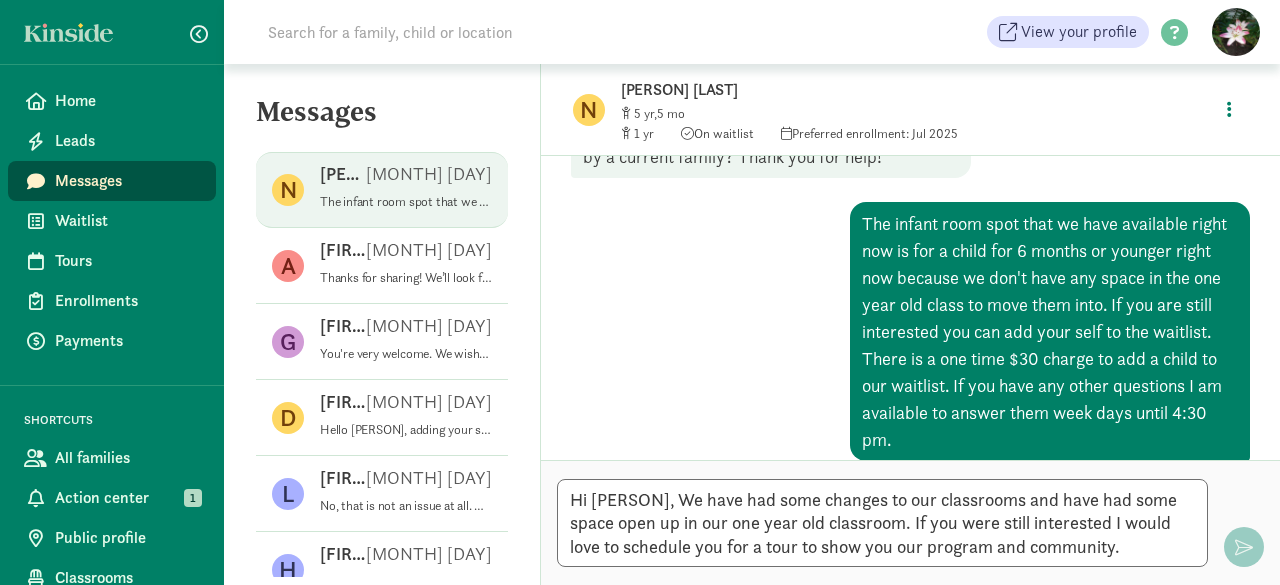 type 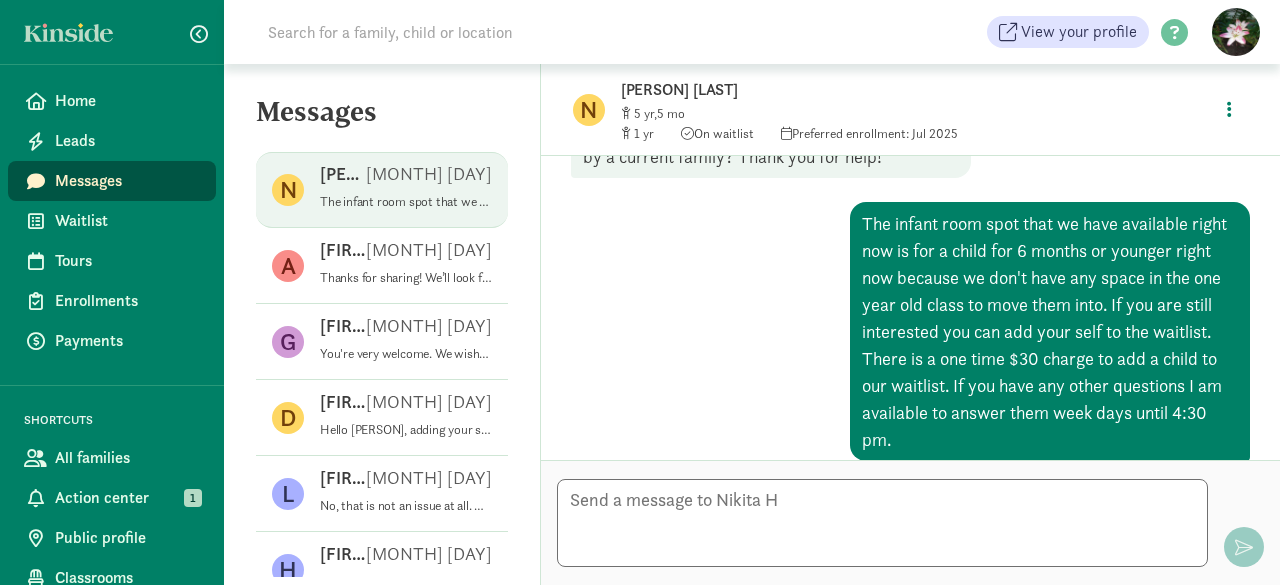 scroll, scrollTop: 899, scrollLeft: 0, axis: vertical 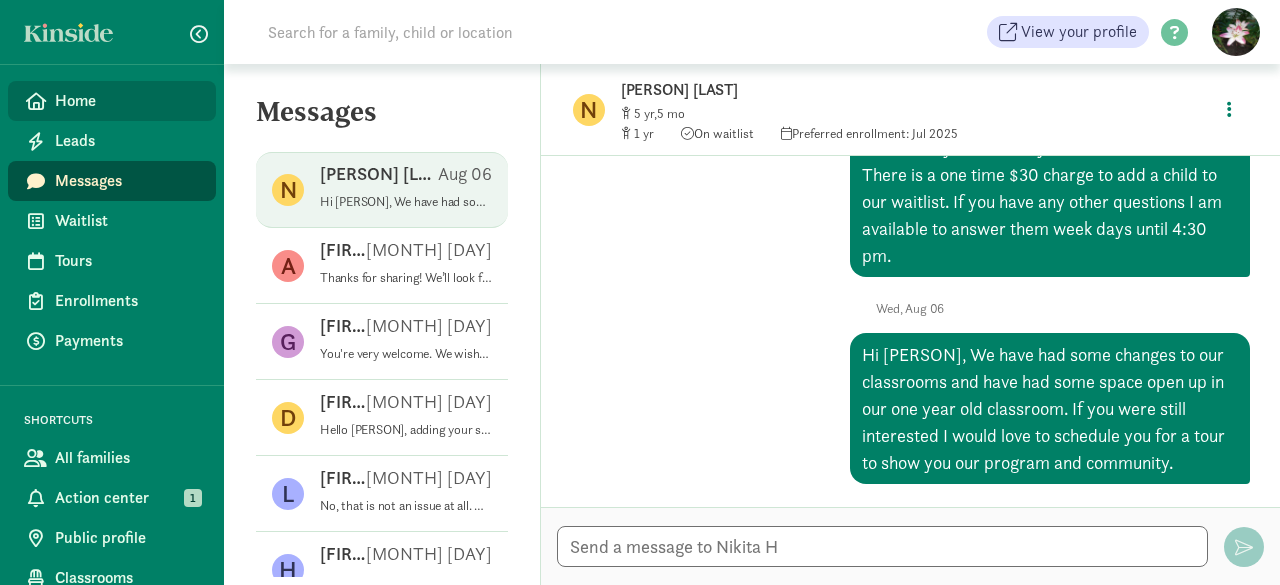 click on "Home" at bounding box center (127, 101) 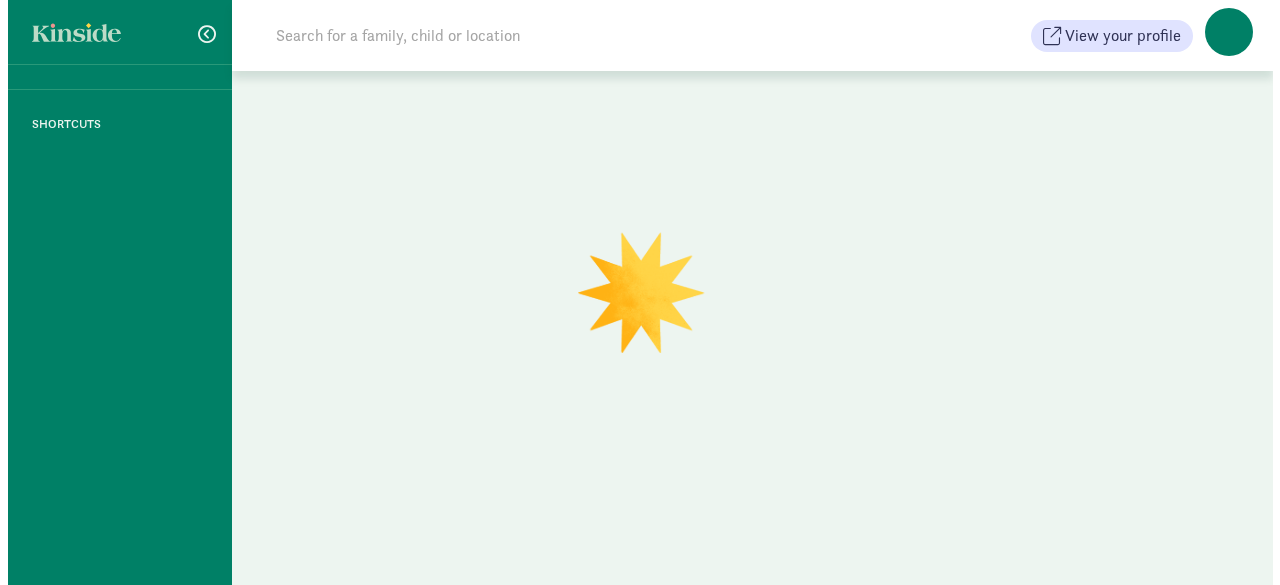 scroll, scrollTop: 0, scrollLeft: 0, axis: both 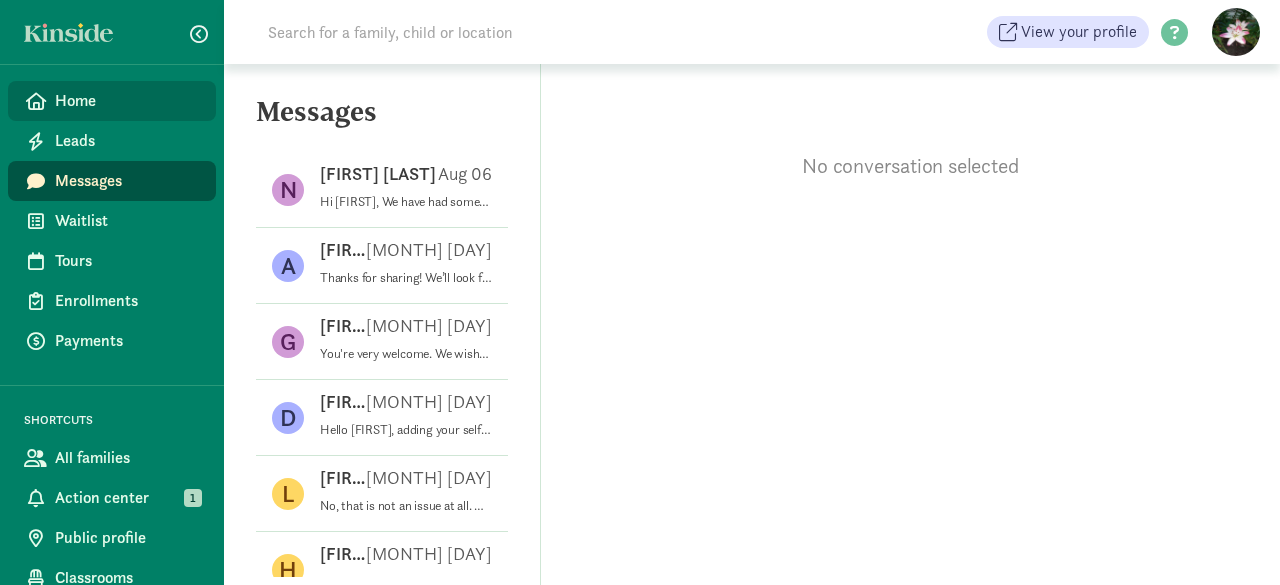 click on "Home" at bounding box center (127, 101) 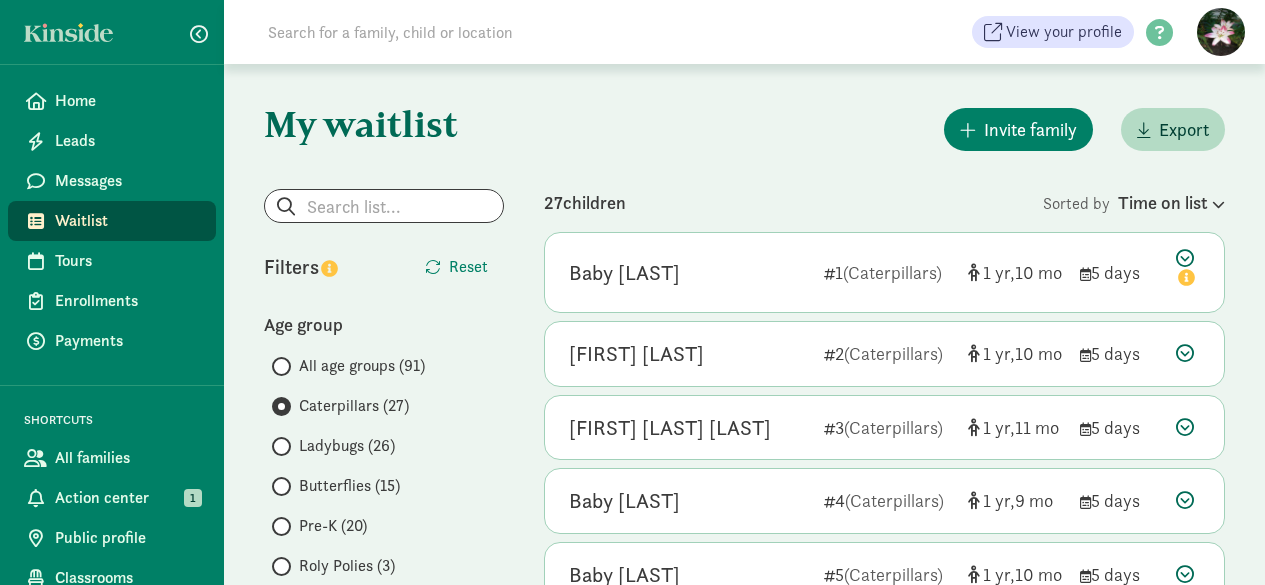 scroll, scrollTop: 1853, scrollLeft: 0, axis: vertical 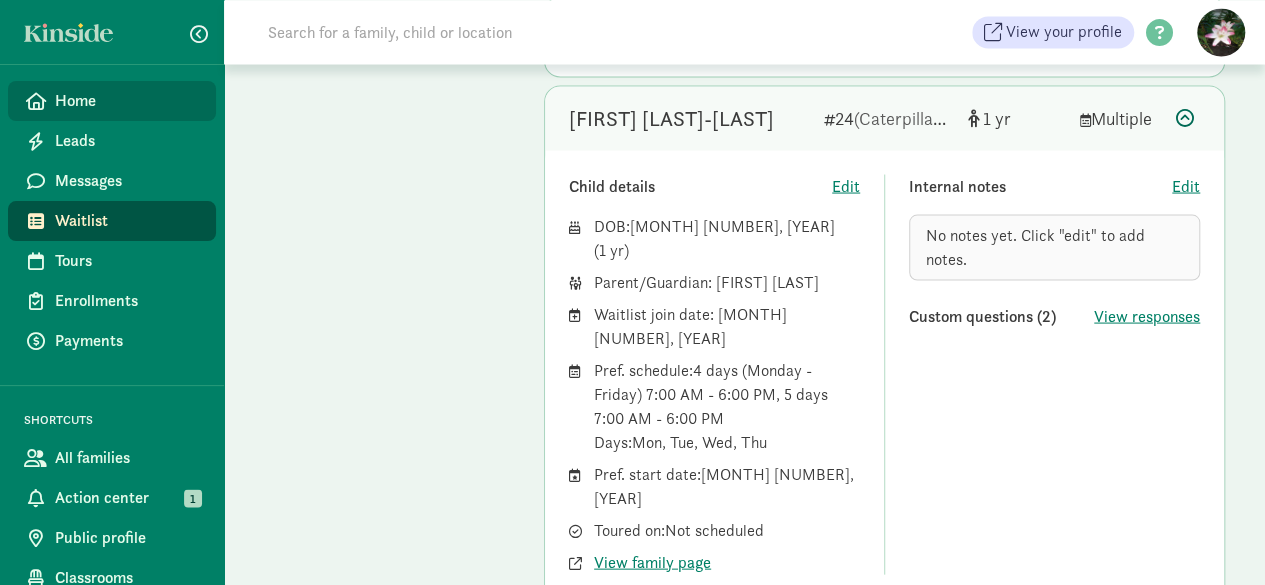 click on "Home" 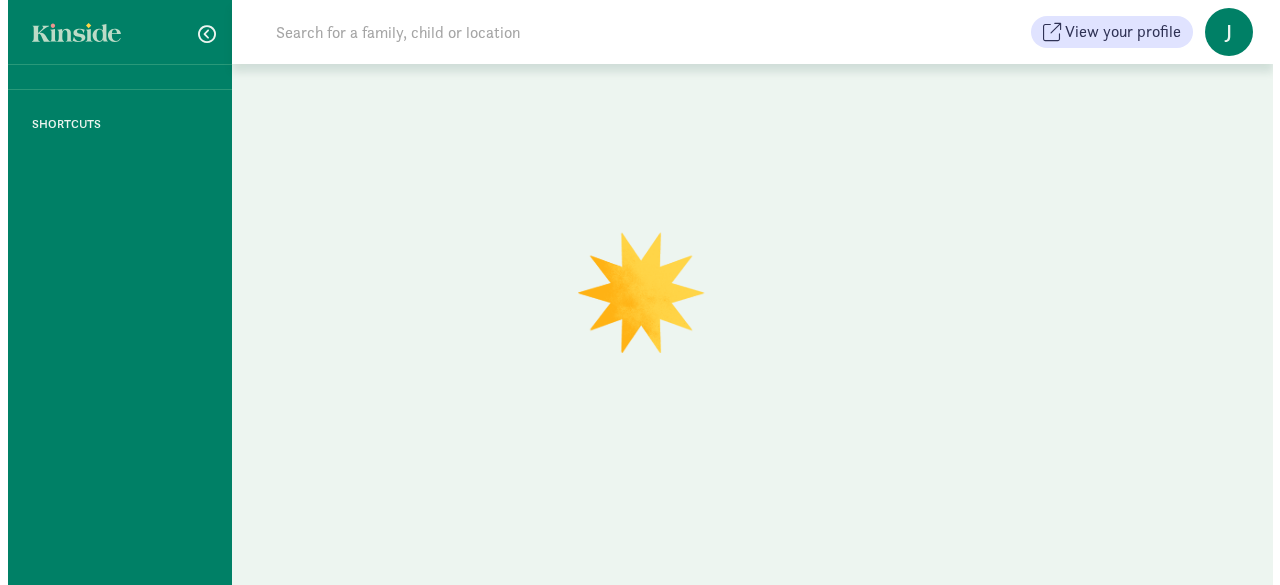 scroll, scrollTop: 0, scrollLeft: 0, axis: both 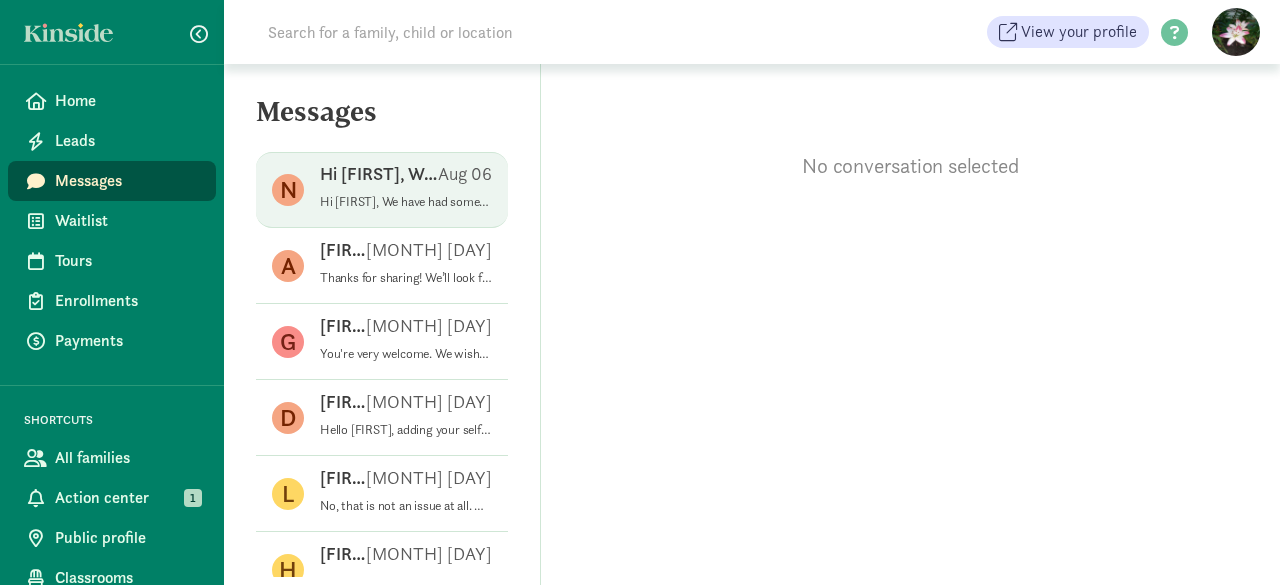 click on "Hi [FIRST], We have had some changes to our classrooms and have had some space open up in our one year old classroom. If you were still interested I would love to schedule you for a tour to show you our program and community." at bounding box center [406, 202] 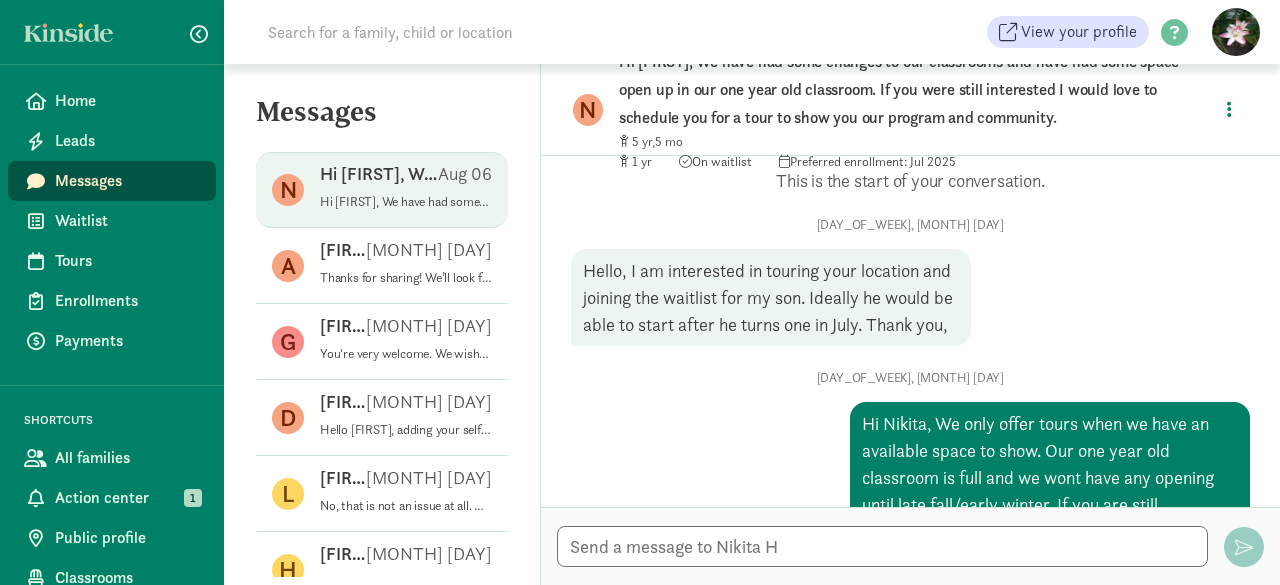 scroll, scrollTop: 0, scrollLeft: 0, axis: both 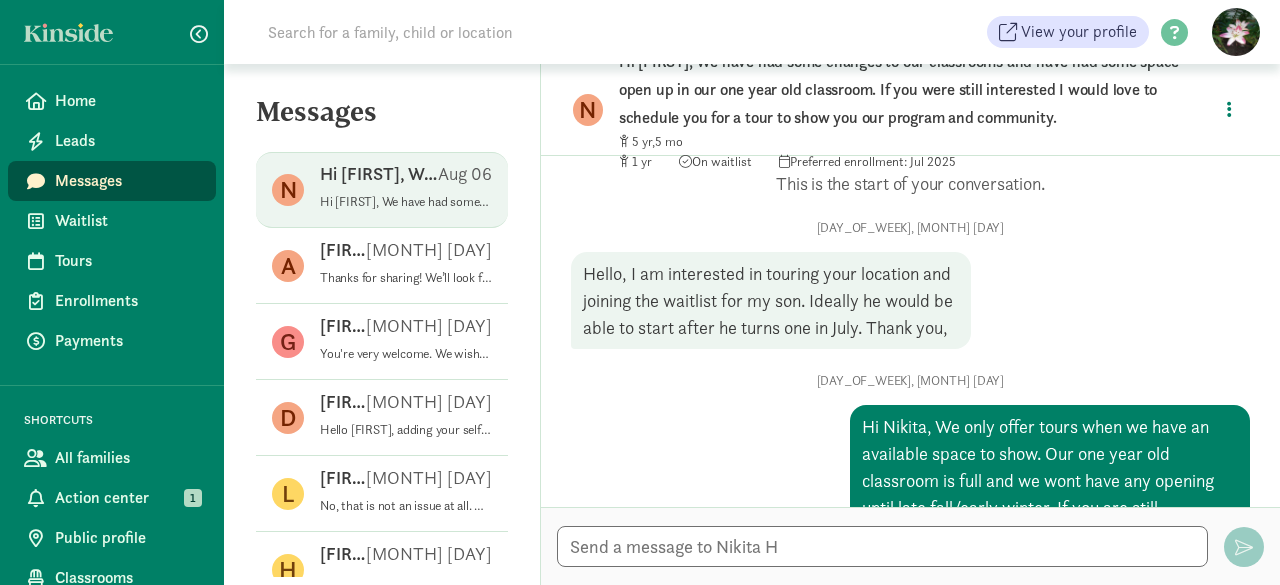 click at bounding box center (74, 32) 